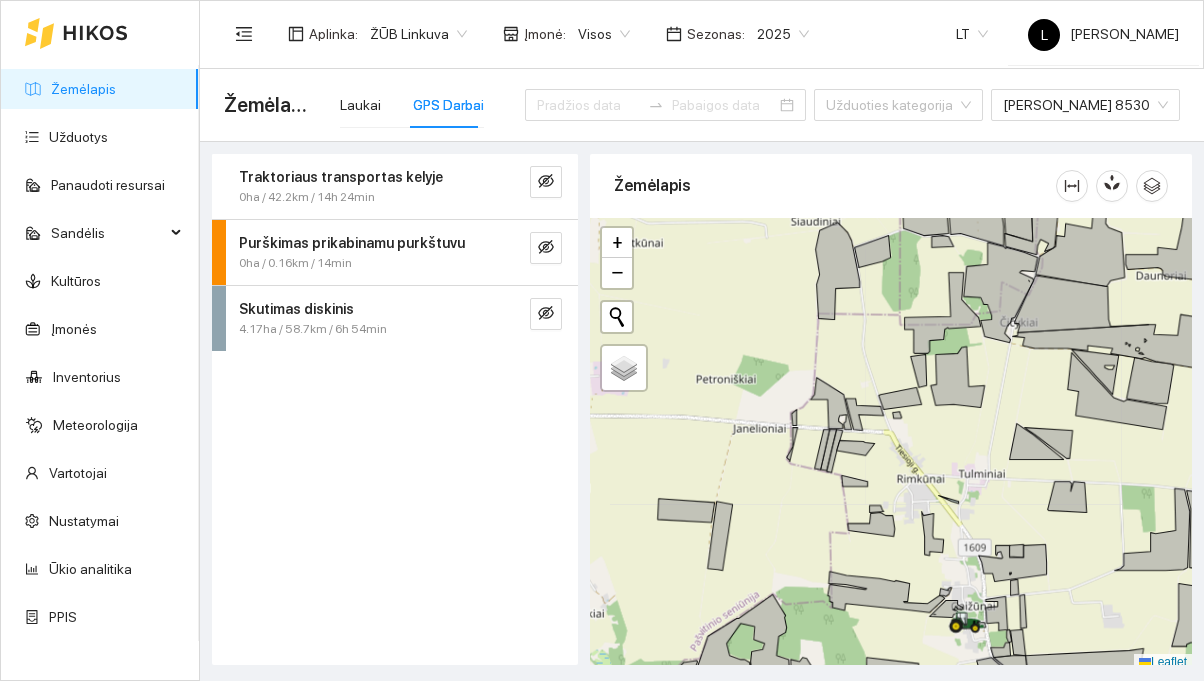 scroll, scrollTop: 0, scrollLeft: 0, axis: both 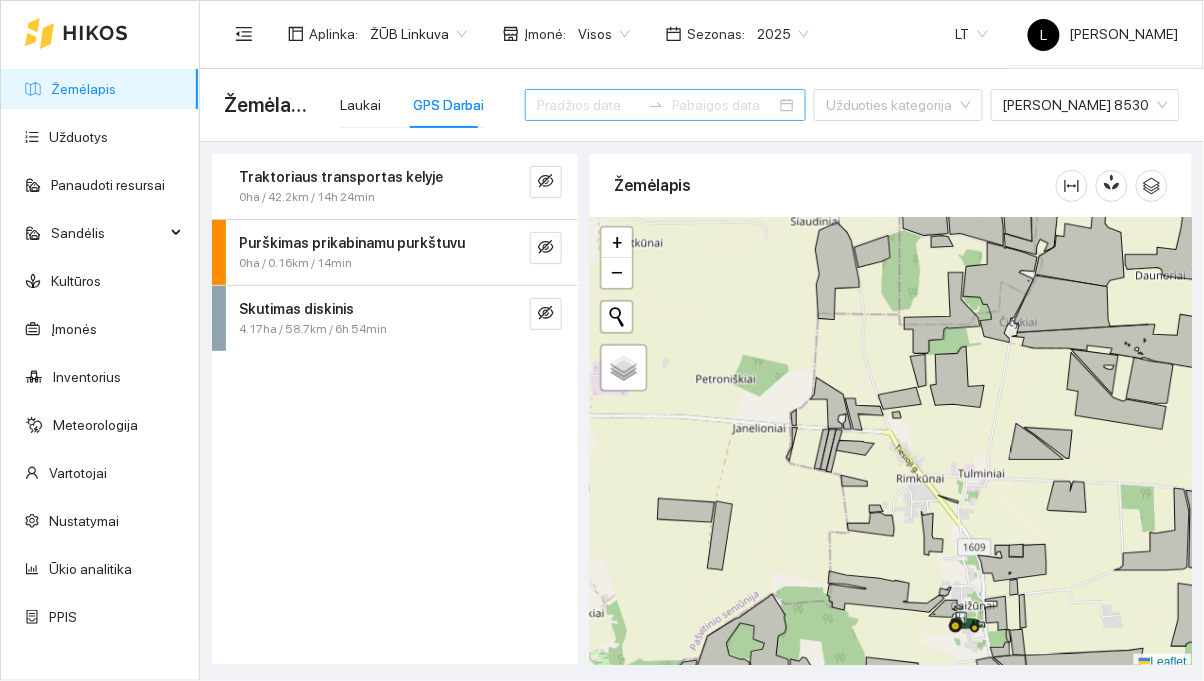 click at bounding box center [589, 105] 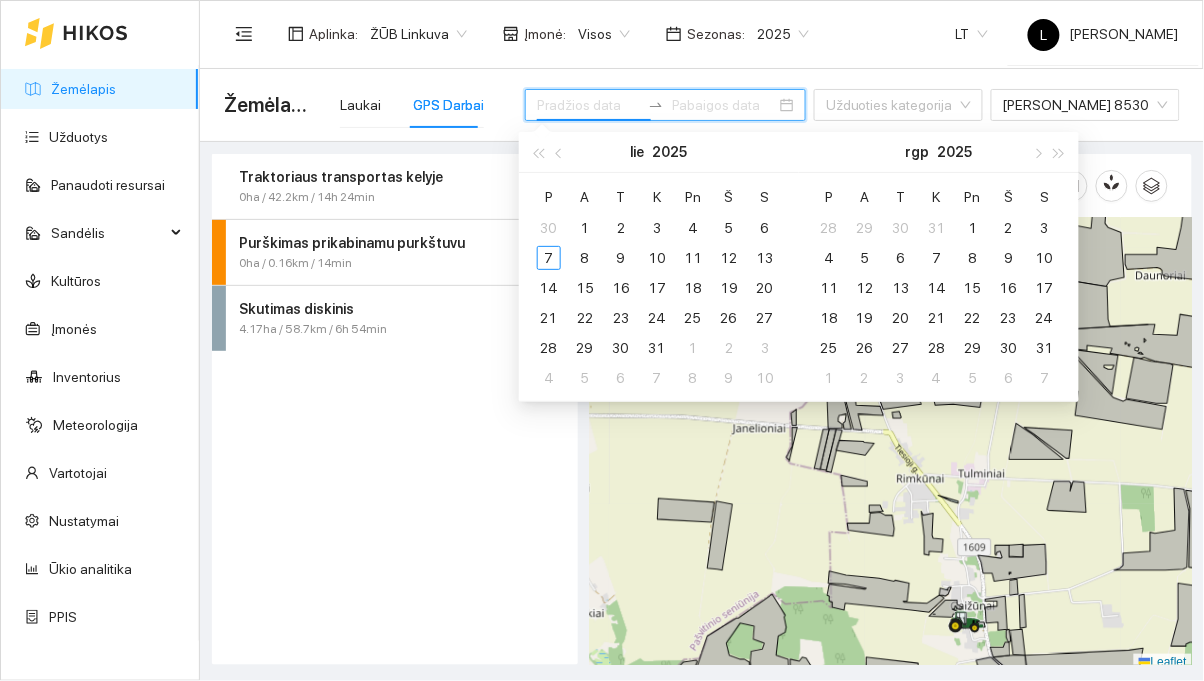 click at bounding box center (561, 153) 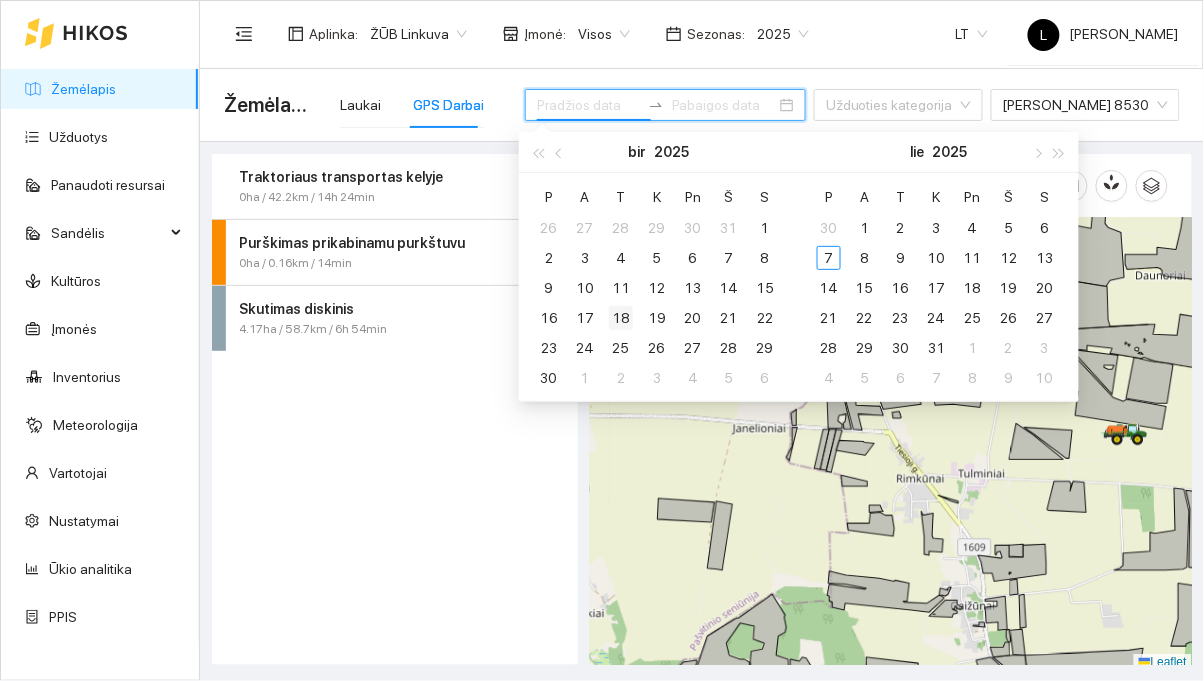 click on "18" at bounding box center (621, 318) 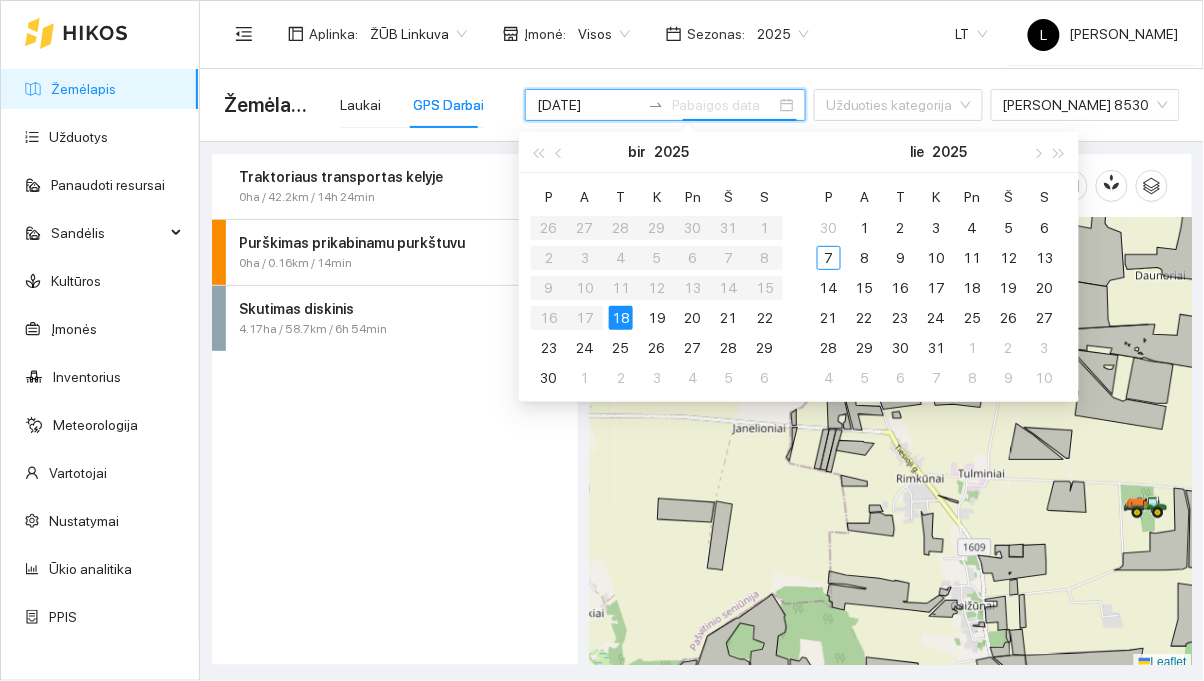 click on "18" at bounding box center (621, 318) 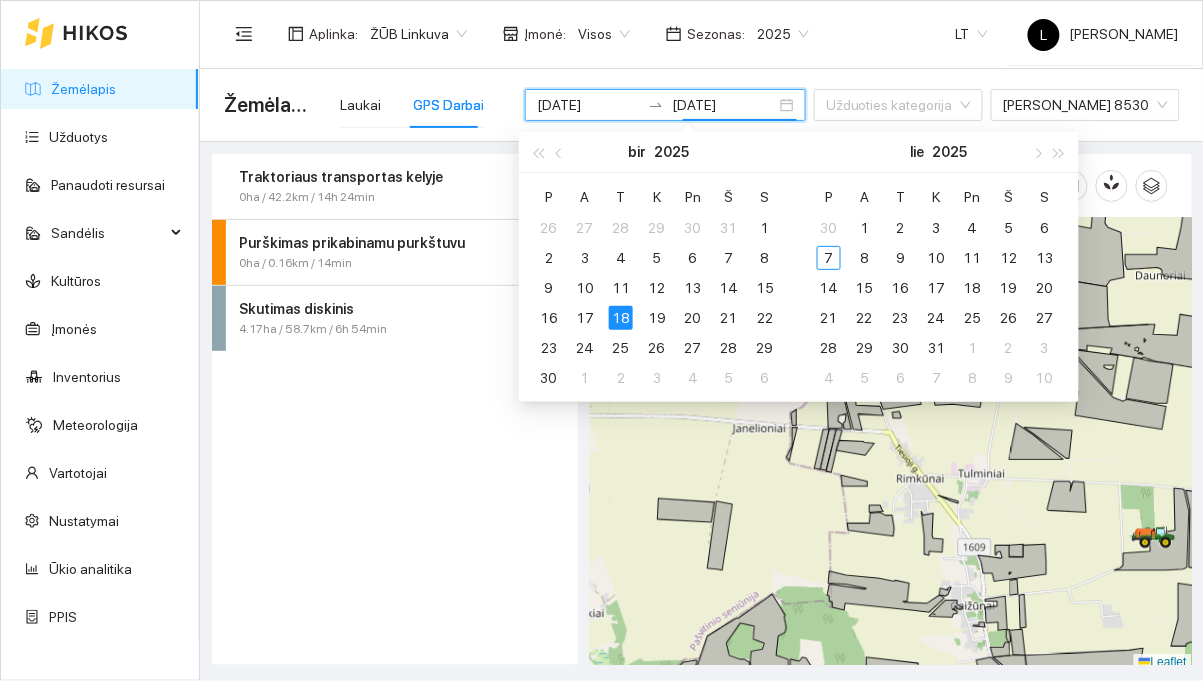 type on "2025-06-18" 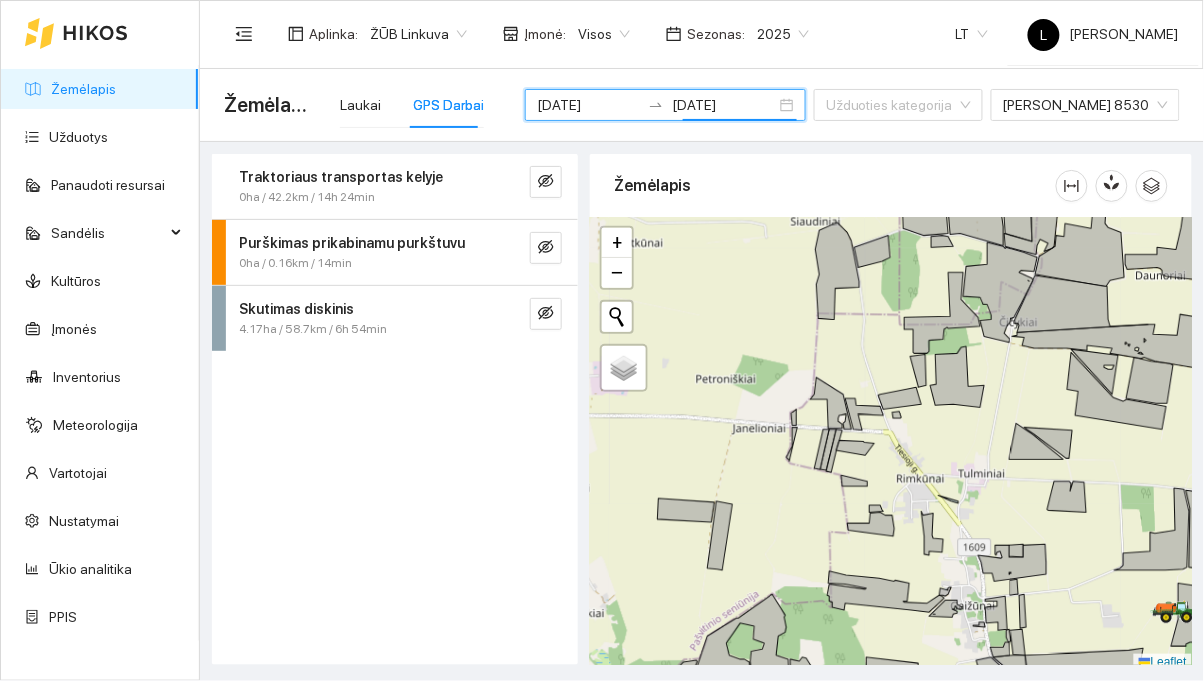 click on "Aplinka : ŽŪB Linkuva Įmonė : Visos Sezonas : 2025 LT [PERSON_NAME]" at bounding box center (701, 33) 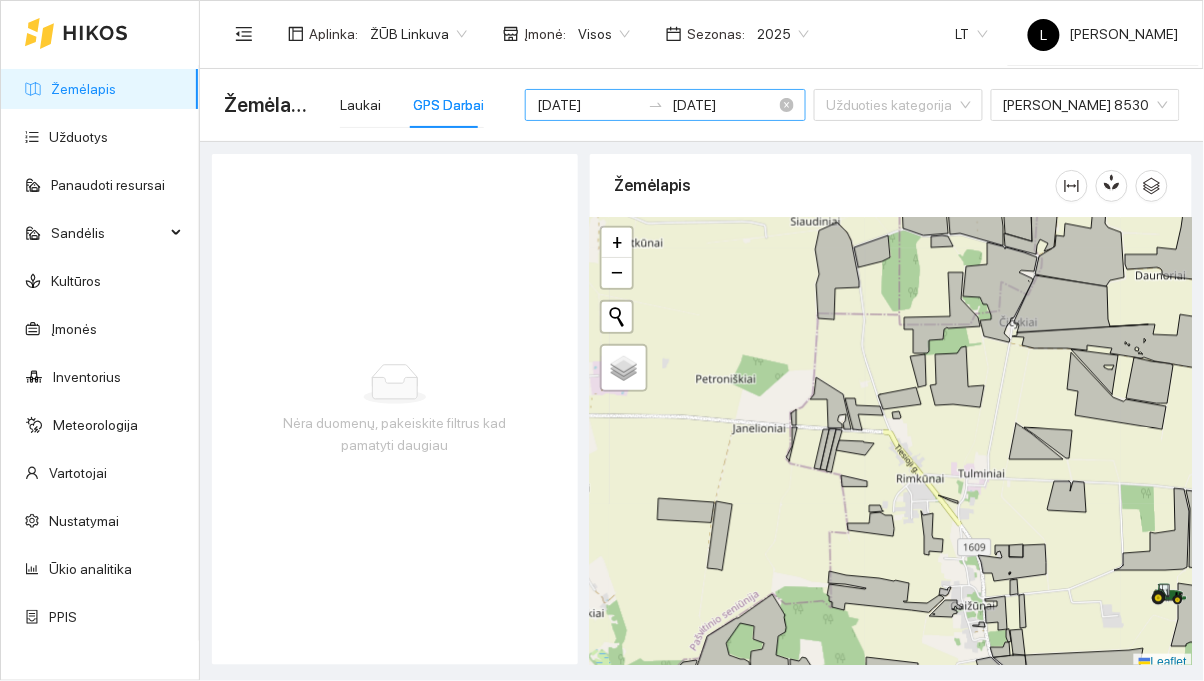 click on "2025-06-18" at bounding box center [589, 105] 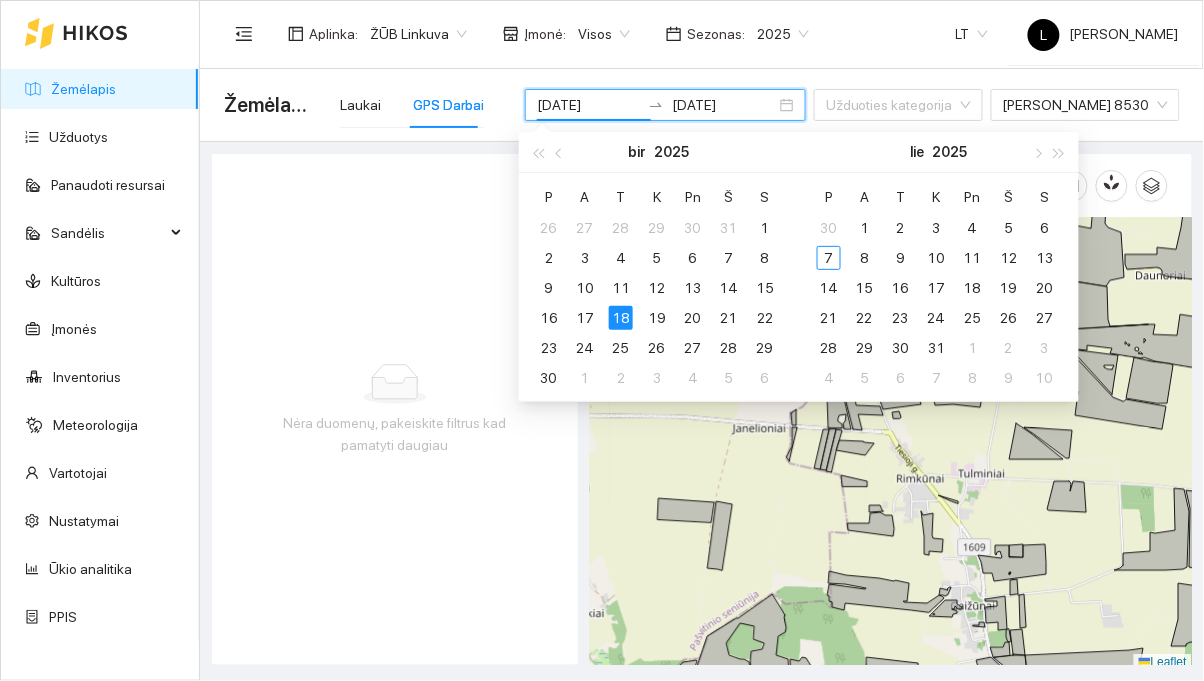 click on "18" at bounding box center [621, 318] 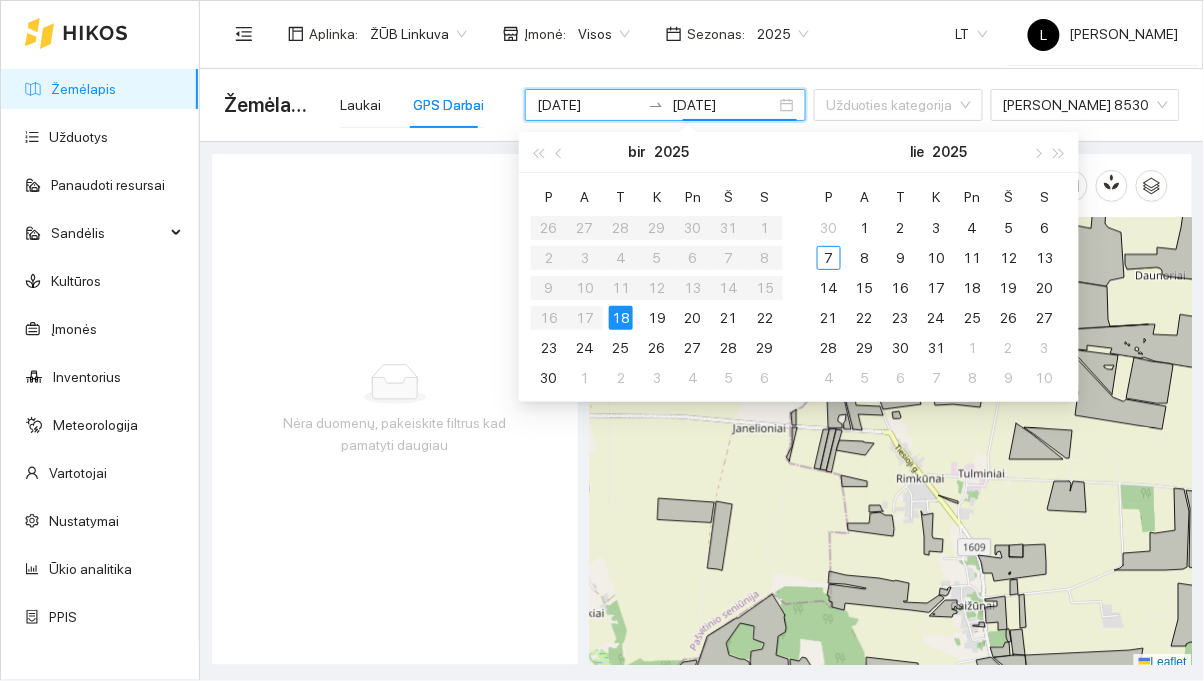 click on "18" at bounding box center [621, 318] 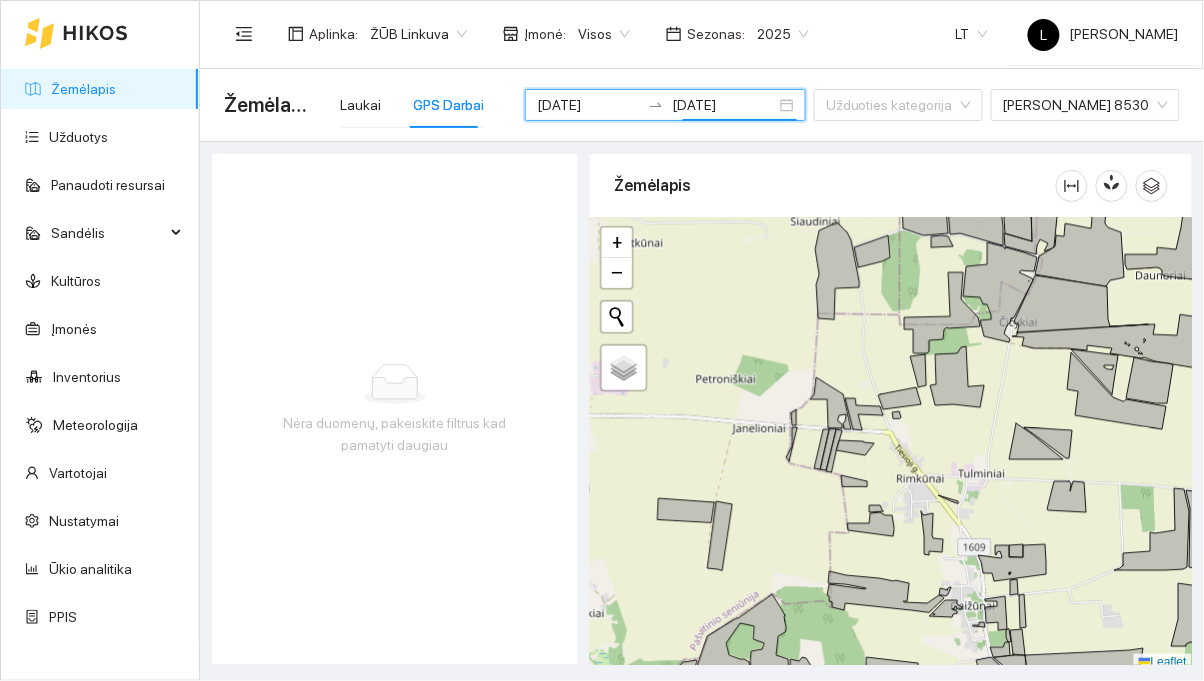 click on "Žemėlapis Laukai GPS Darbai 2025-06-18 2025-06-18 Užduoties kategorija John Deere 8530" at bounding box center [702, 105] 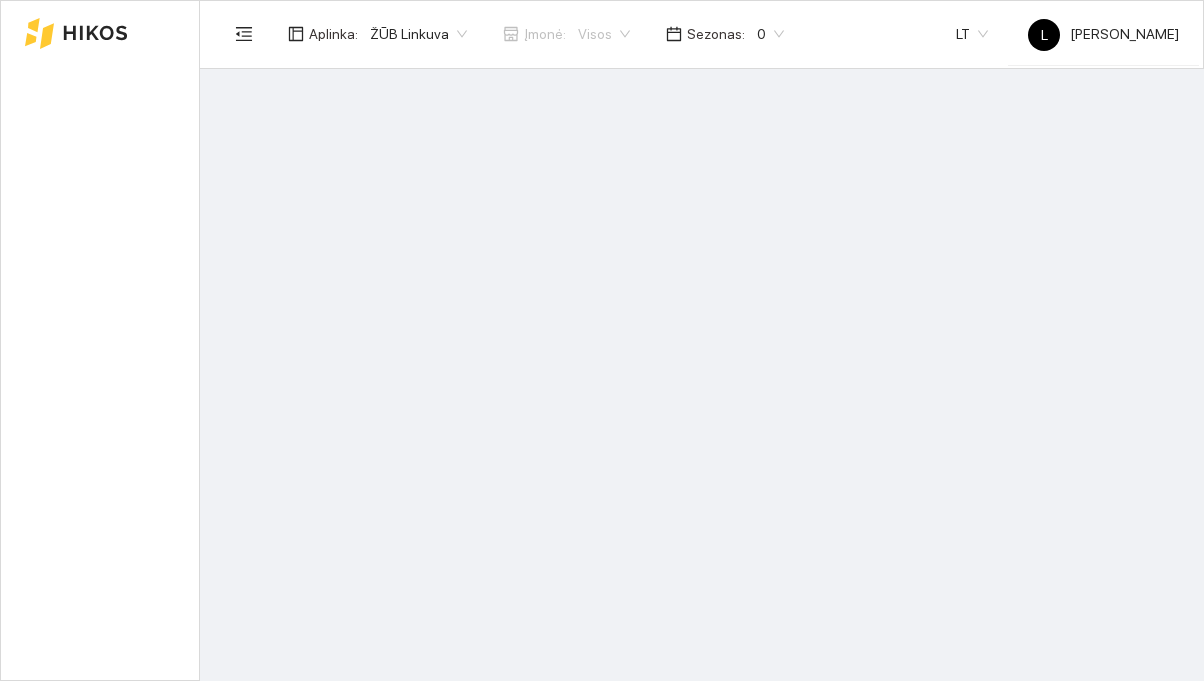 scroll, scrollTop: 0, scrollLeft: 0, axis: both 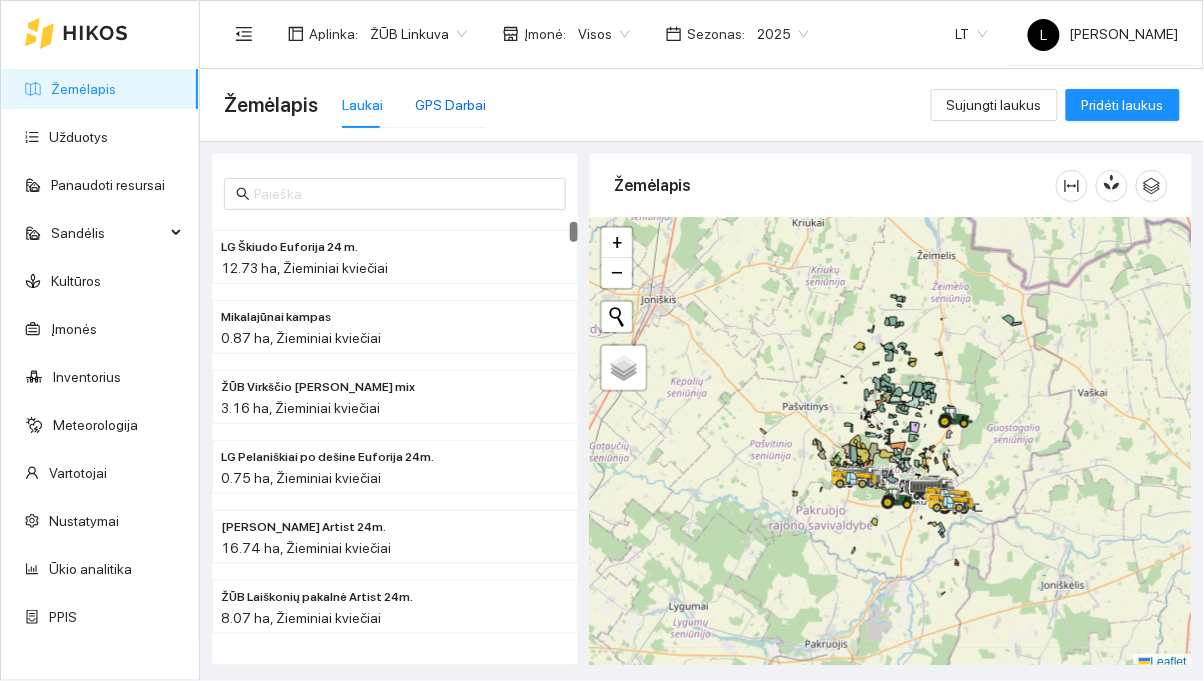 click on "GPS Darbai" at bounding box center (450, 105) 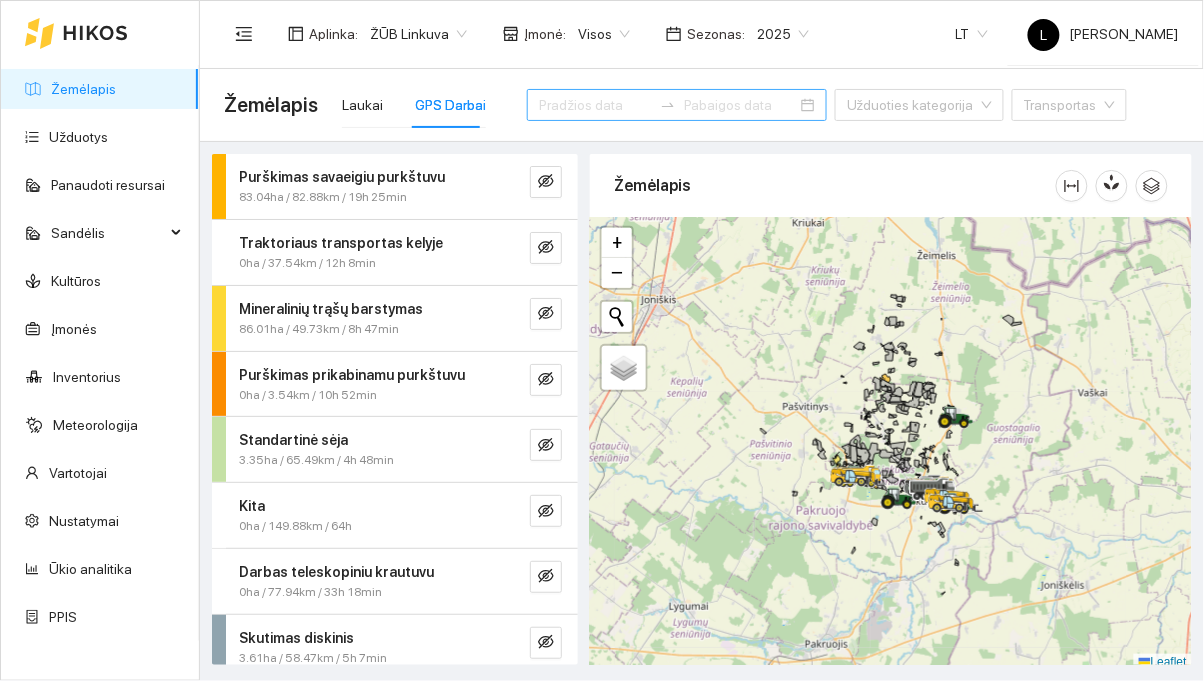 click at bounding box center (595, 105) 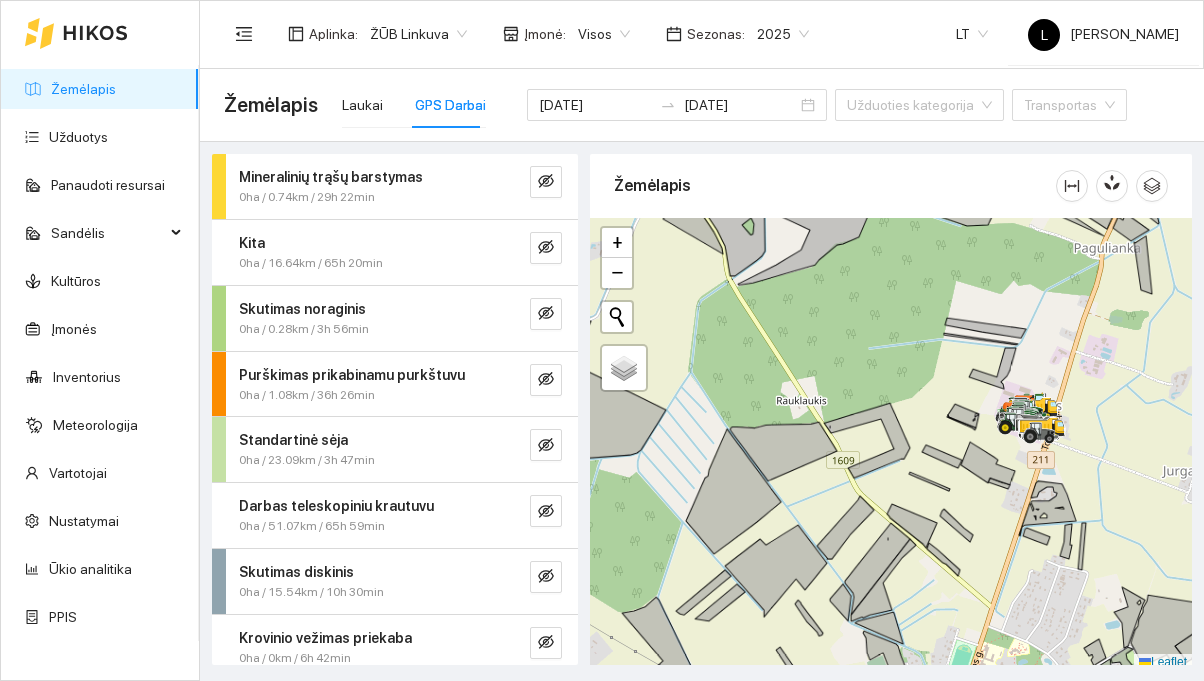 scroll, scrollTop: 0, scrollLeft: 0, axis: both 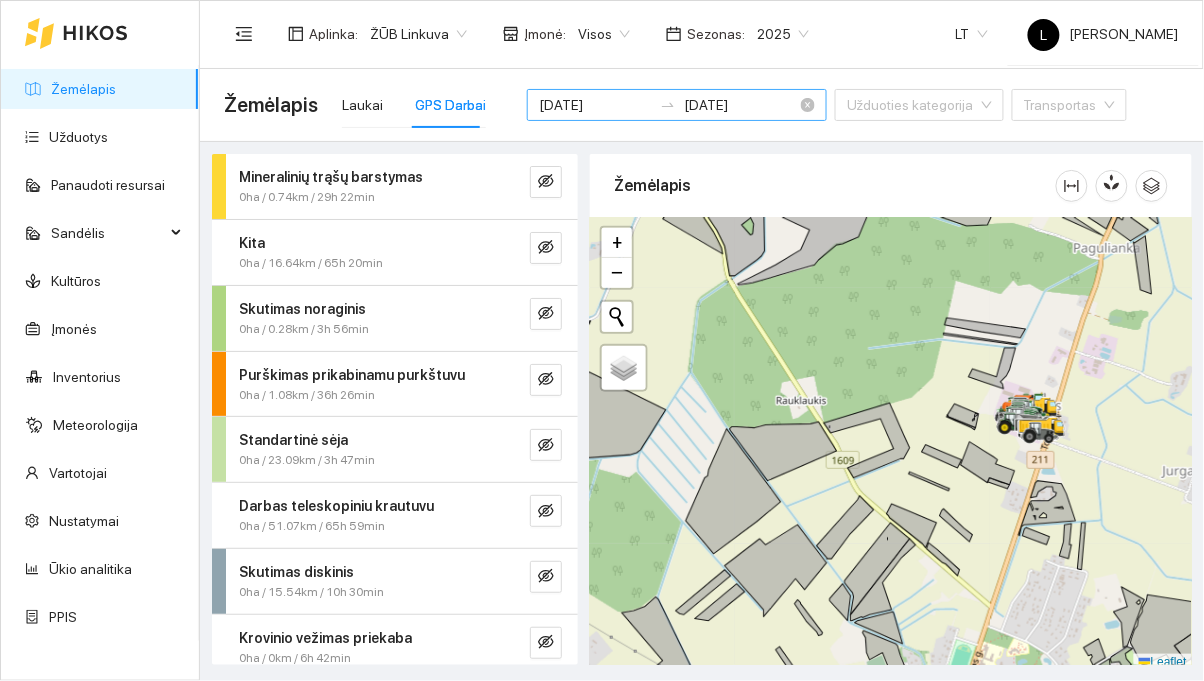 click on "[DATE]" at bounding box center (595, 105) 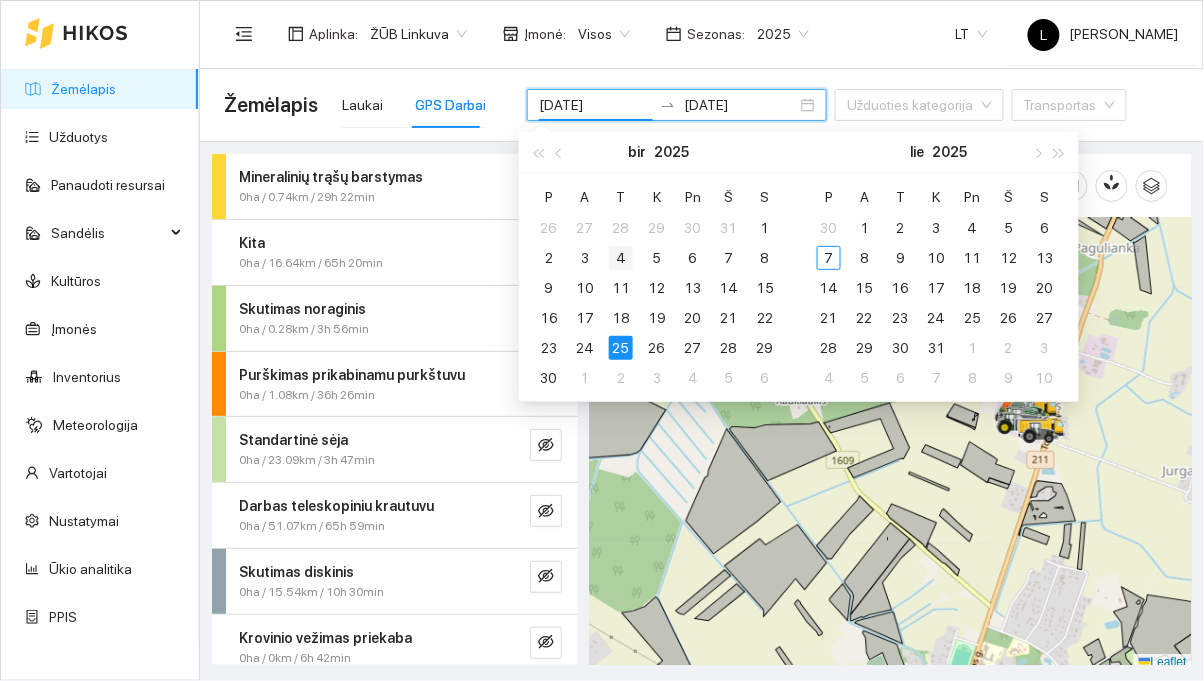 click on "4" at bounding box center [621, 258] 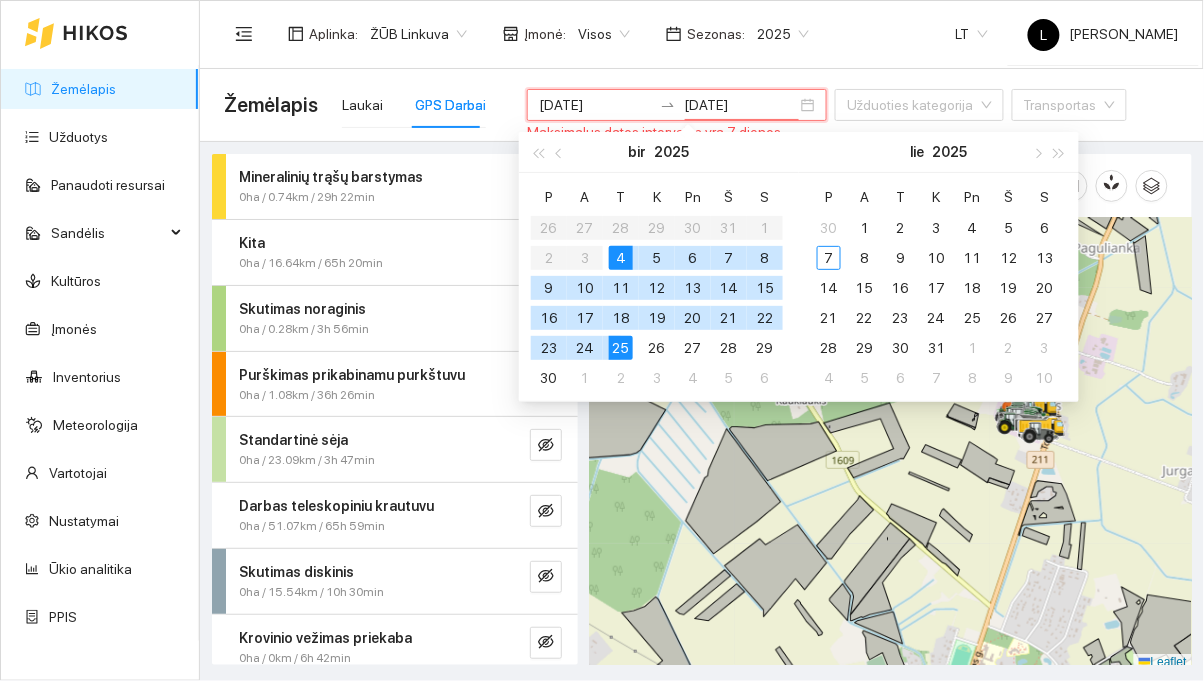 click on "4" at bounding box center (621, 258) 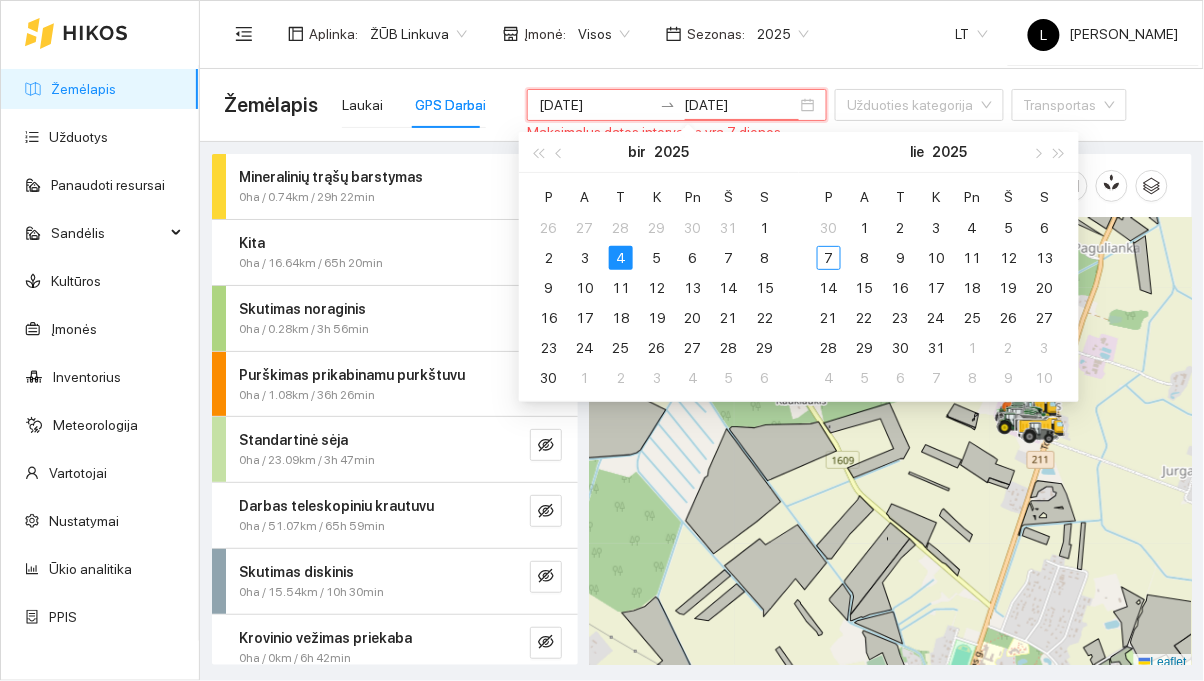 type on "[DATE]" 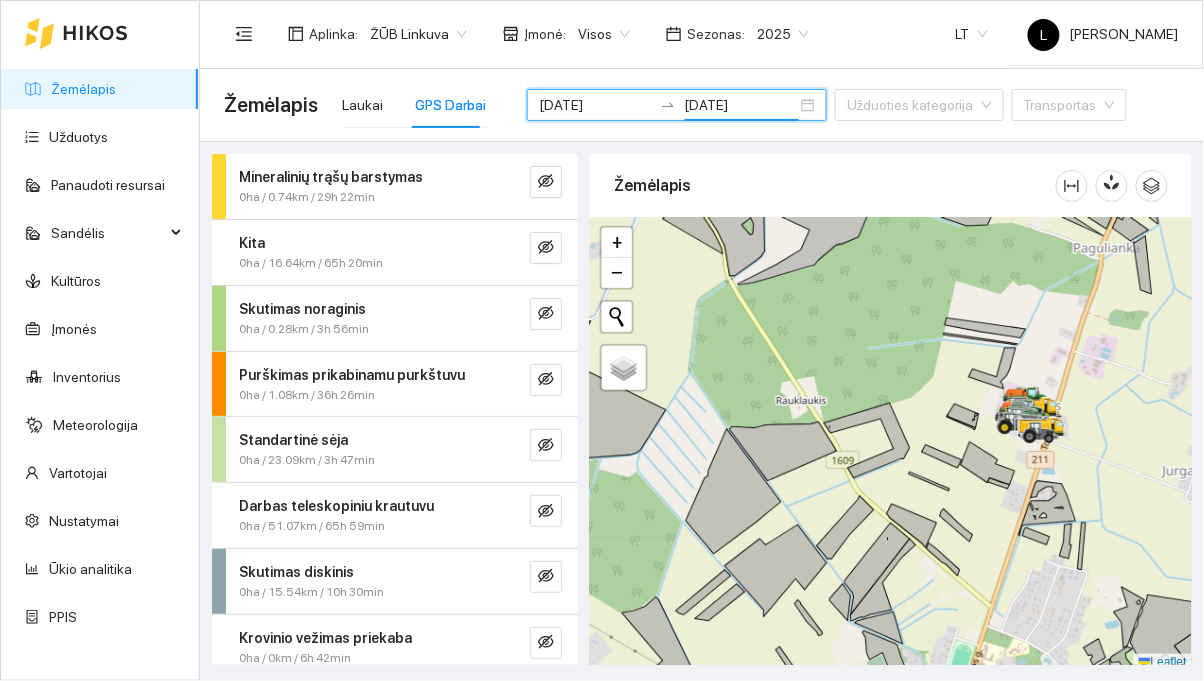 click on "Žemėlapis Laukai GPS Darbai [DATE] [DATE] Užduoties kategorija Transportas" at bounding box center (702, 105) 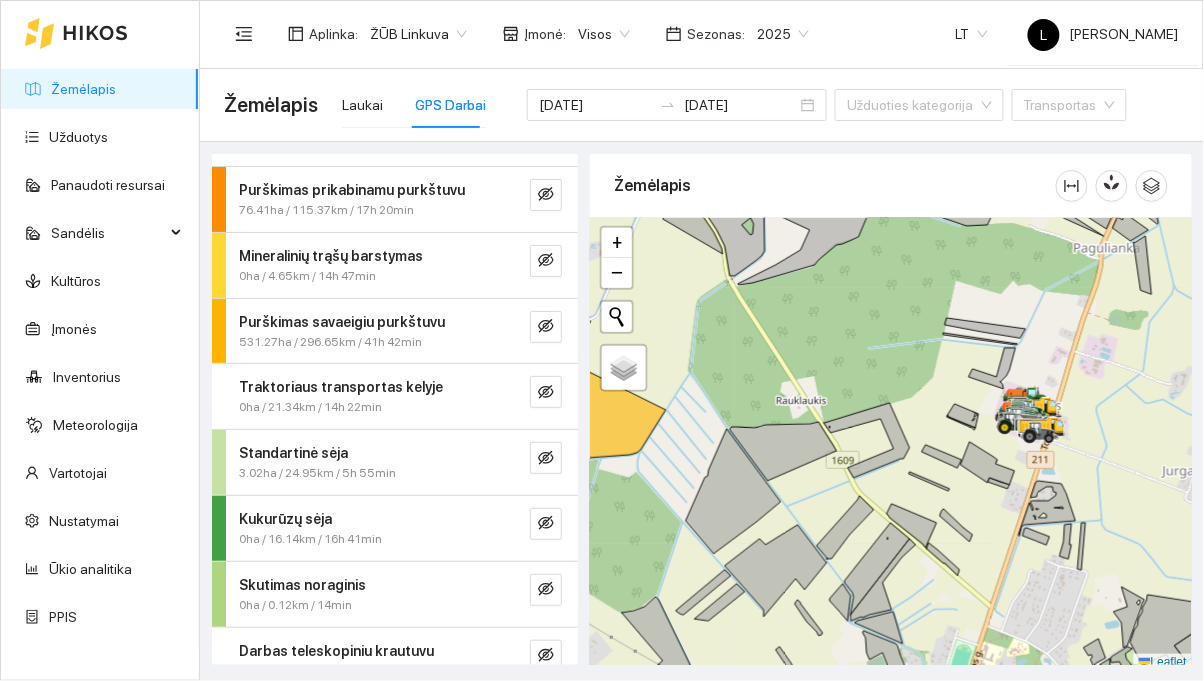 scroll, scrollTop: 145, scrollLeft: 0, axis: vertical 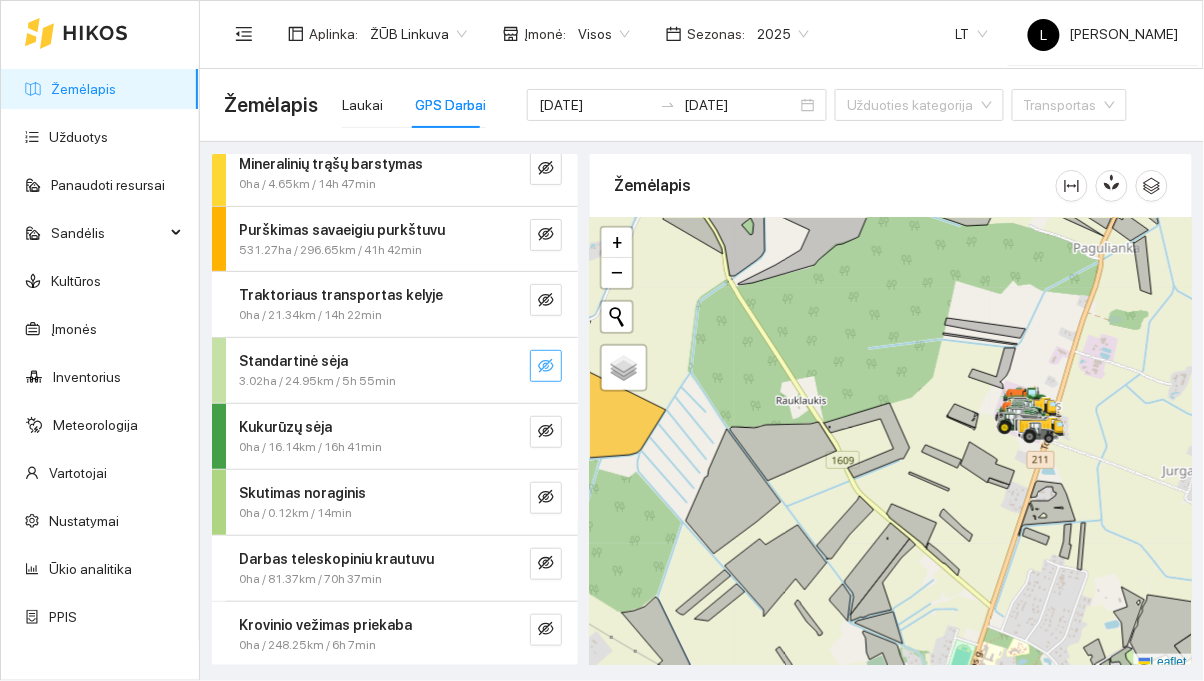 click at bounding box center [546, 366] 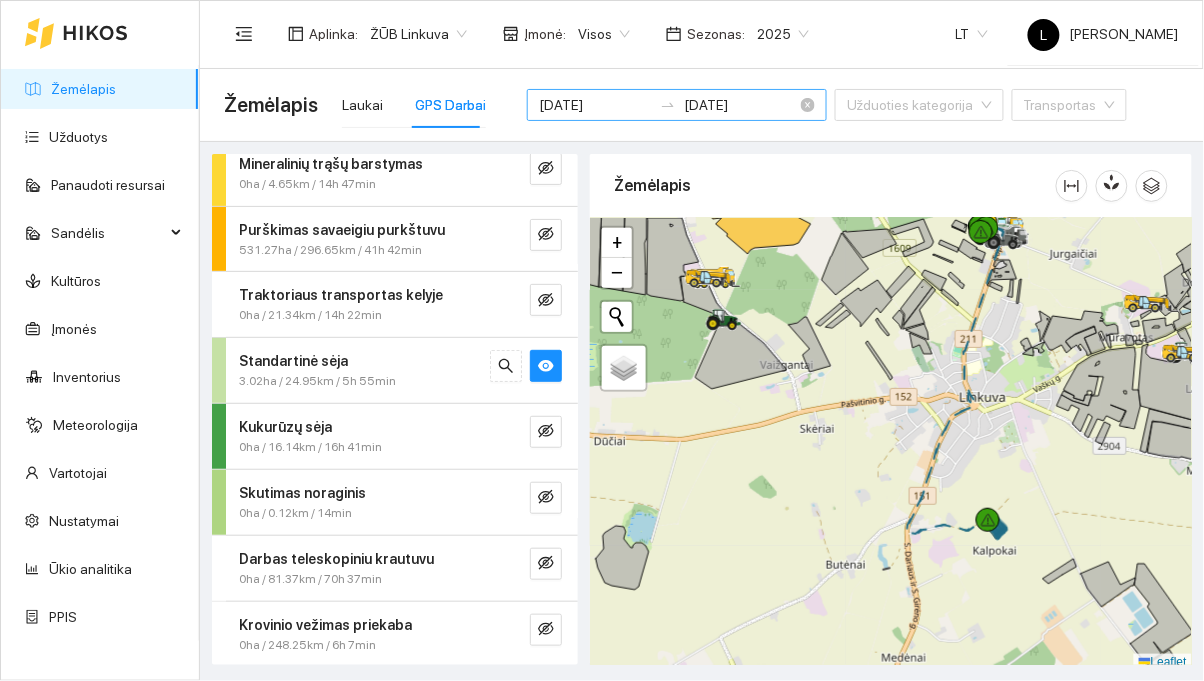 click on "[DATE]" at bounding box center [595, 105] 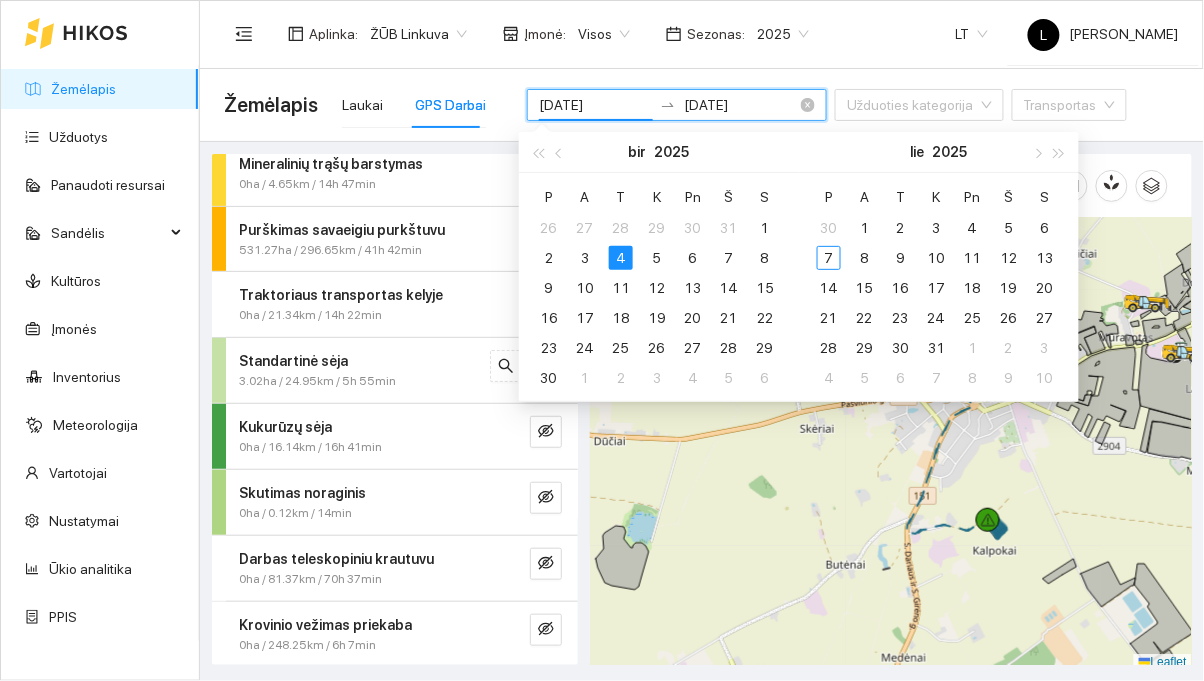 click on "16" at bounding box center (549, 318) 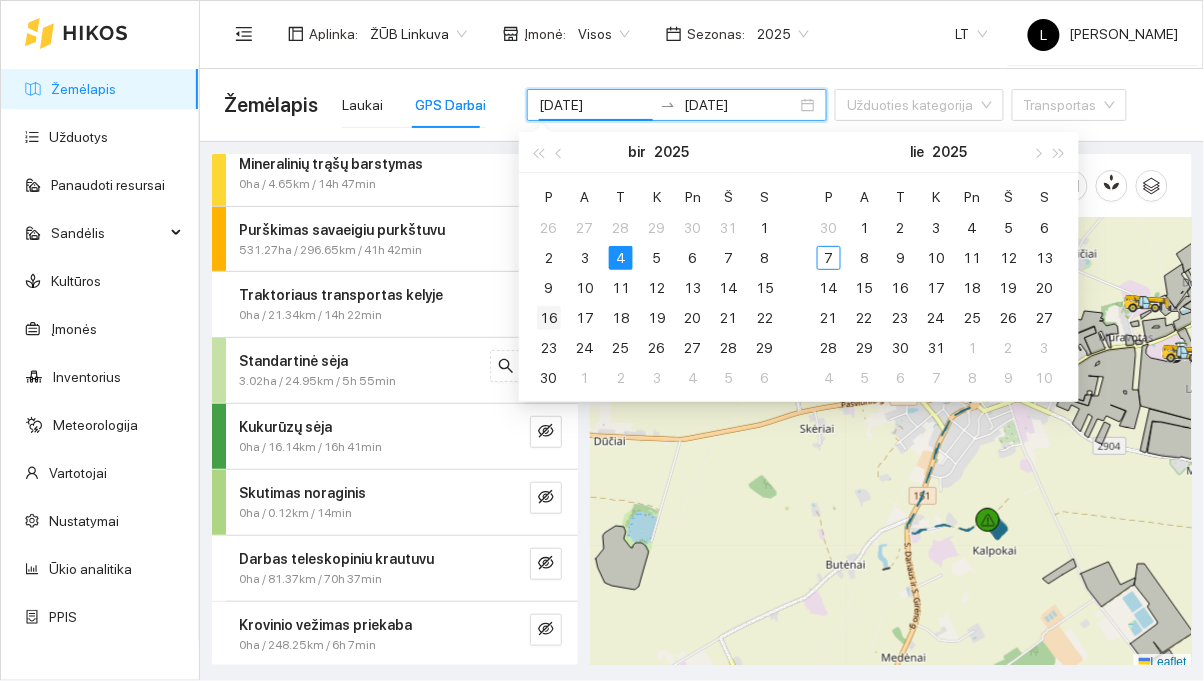 type on "[DATE]" 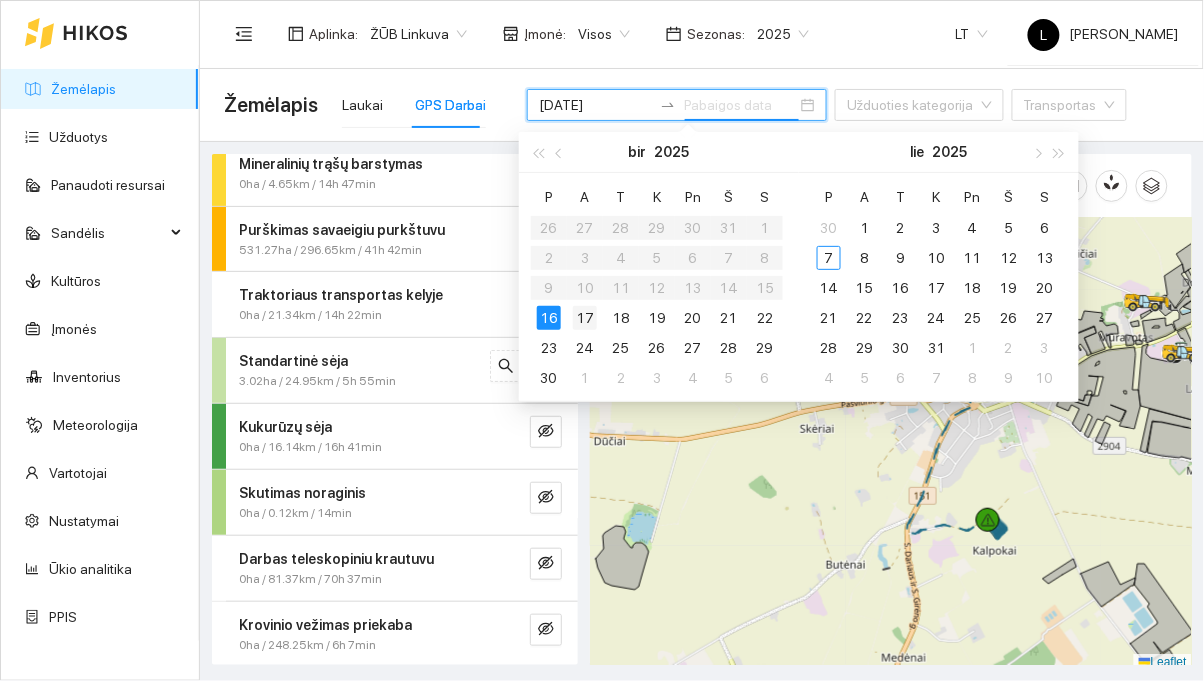 click on "17" at bounding box center (585, 318) 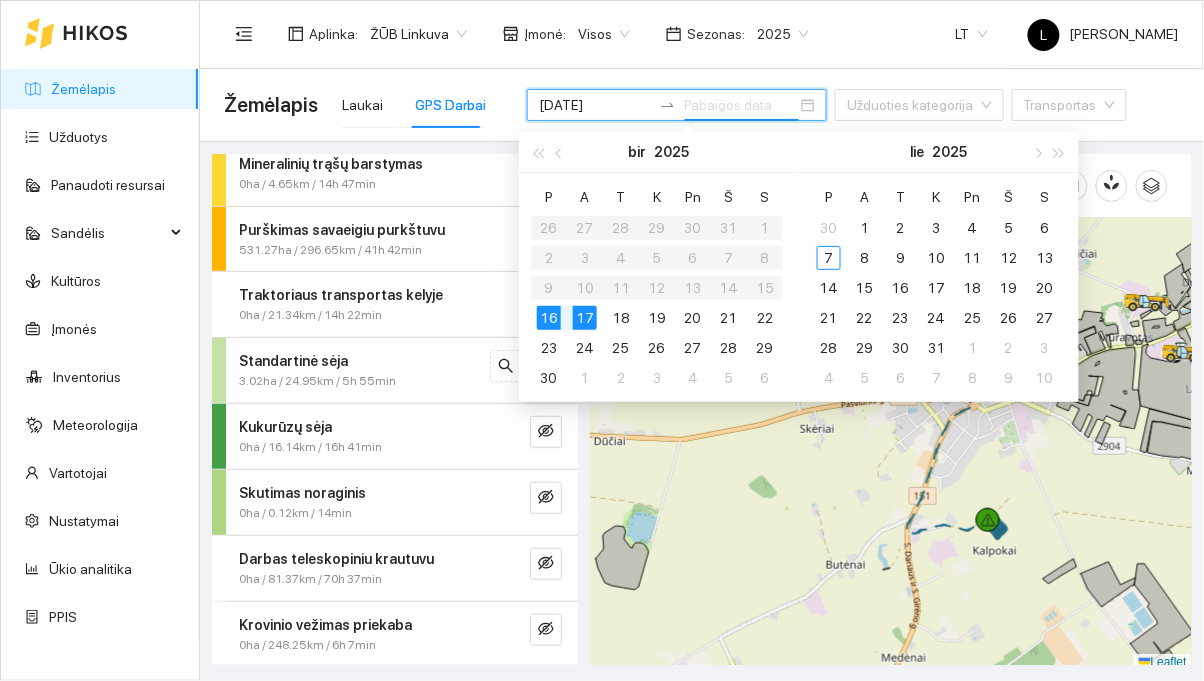type on "[DATE]" 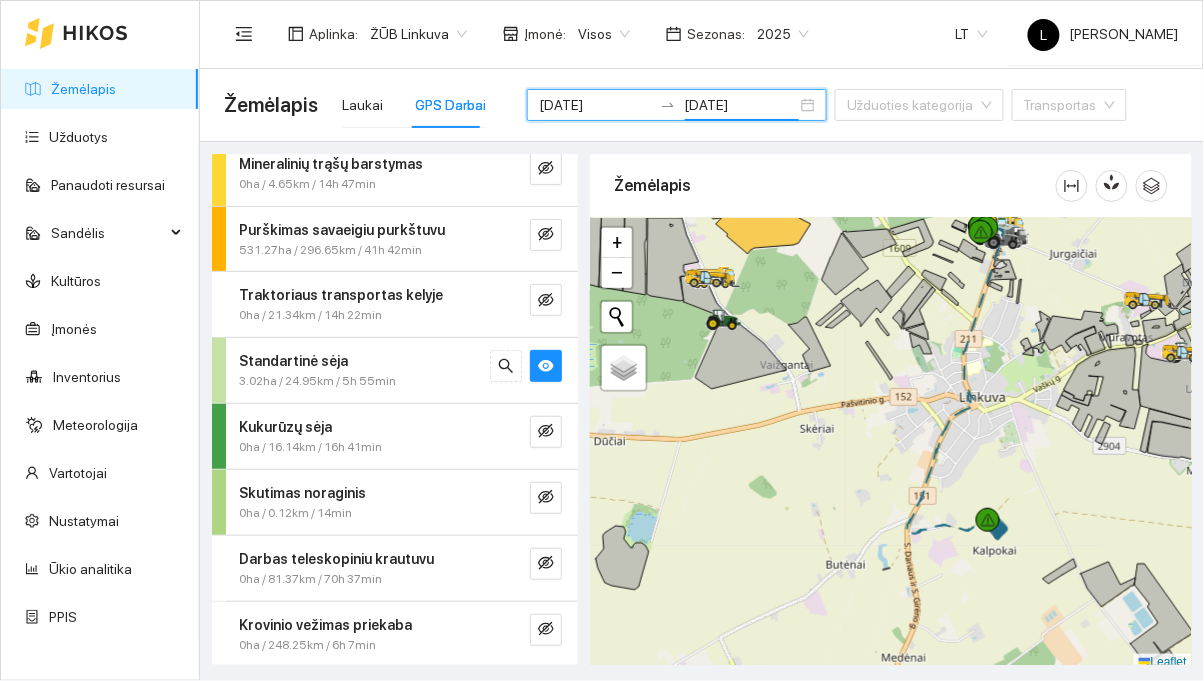 click on "Aplinka : ŽŪB Linkuva Įmonė : Visos Sezonas : 2025 LT [PERSON_NAME]" at bounding box center [701, 33] 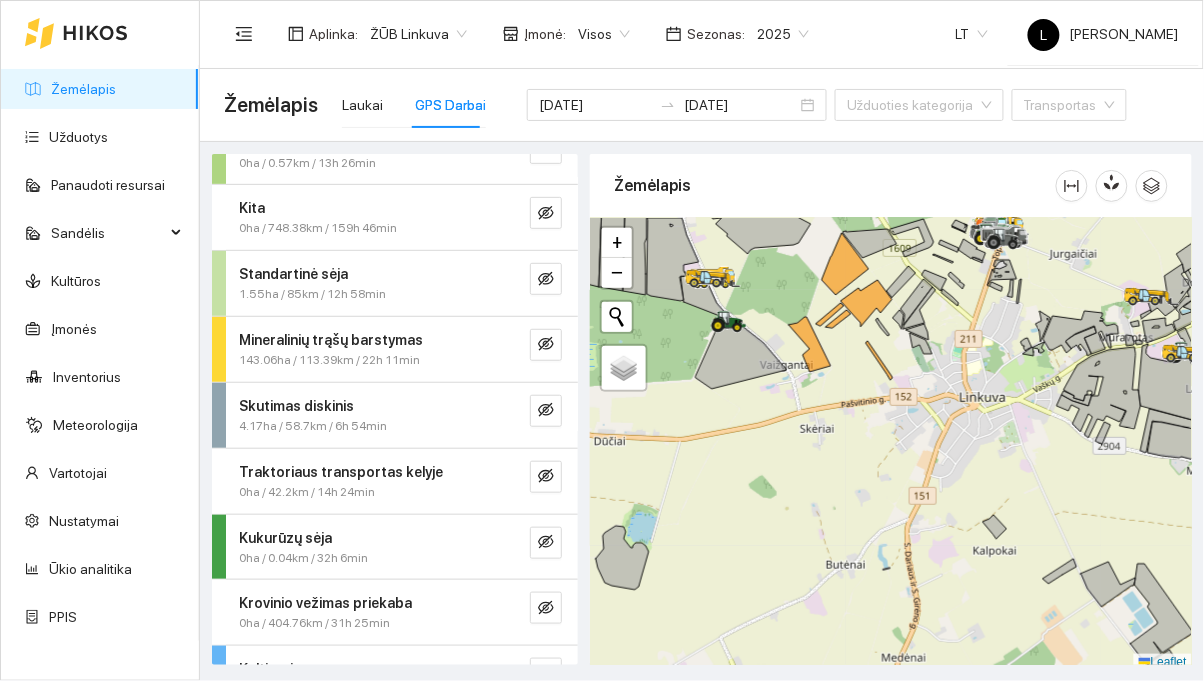 scroll, scrollTop: 233, scrollLeft: 0, axis: vertical 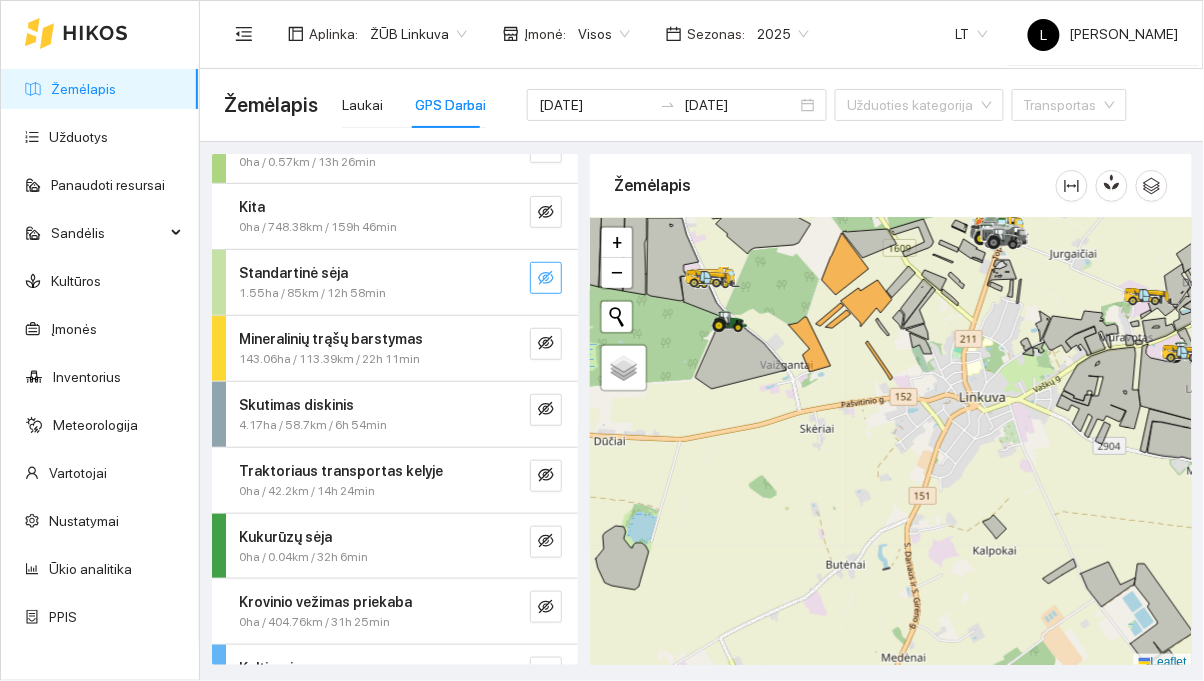 click at bounding box center (546, 278) 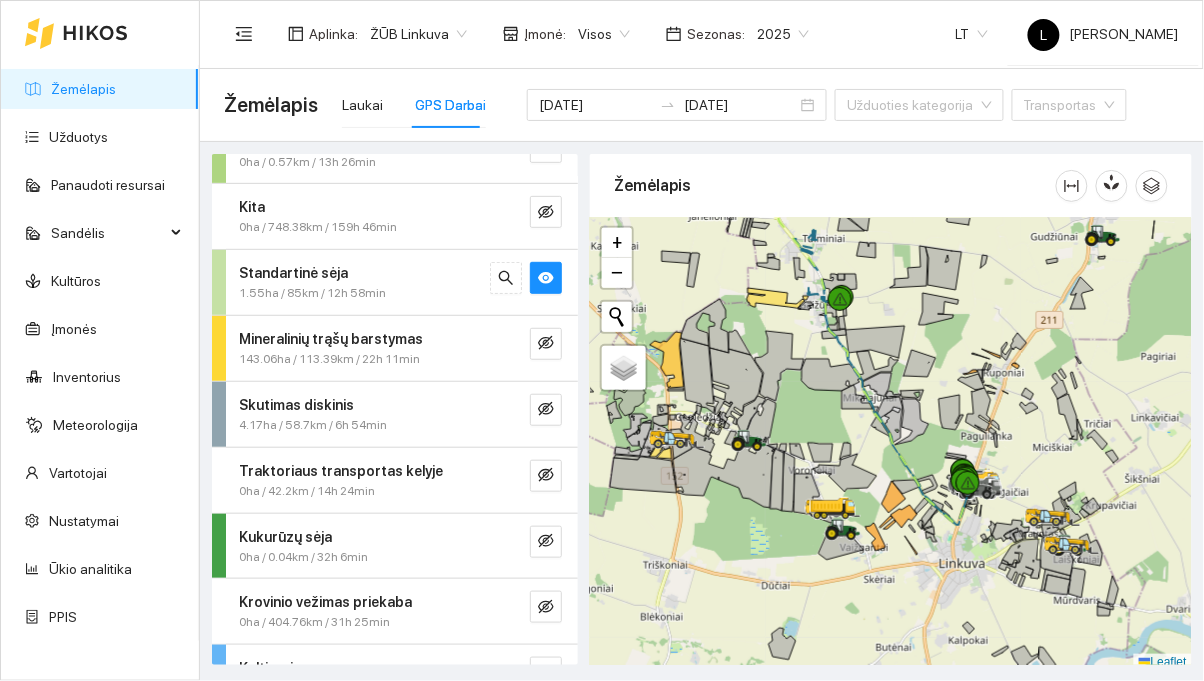 click on "Standartinė sėja" at bounding box center (361, 273) 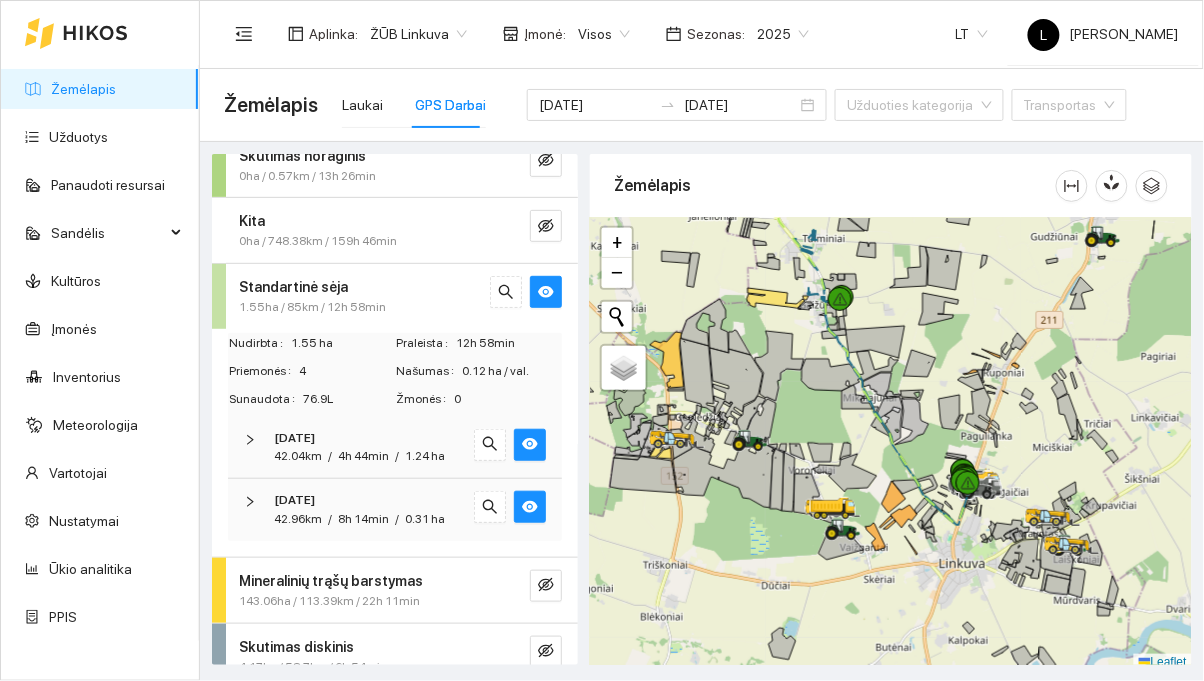 scroll, scrollTop: 217, scrollLeft: 0, axis: vertical 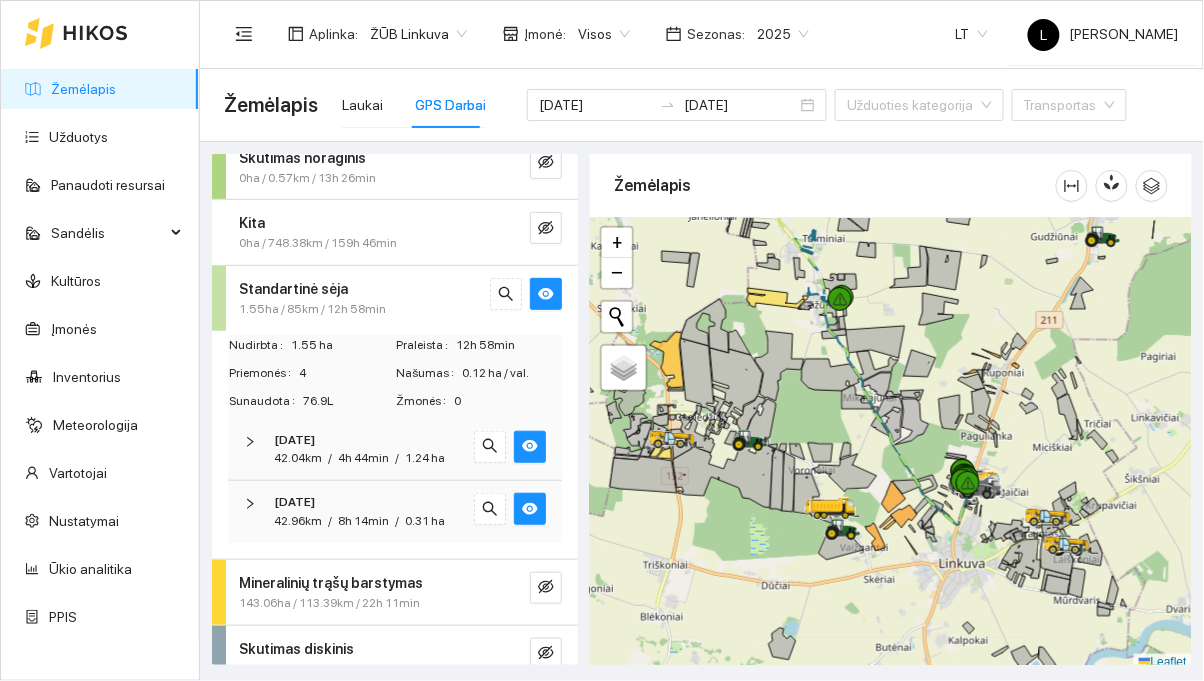 click on "42.04km / 4h 44min / 1.24 ha" at bounding box center (359, 458) 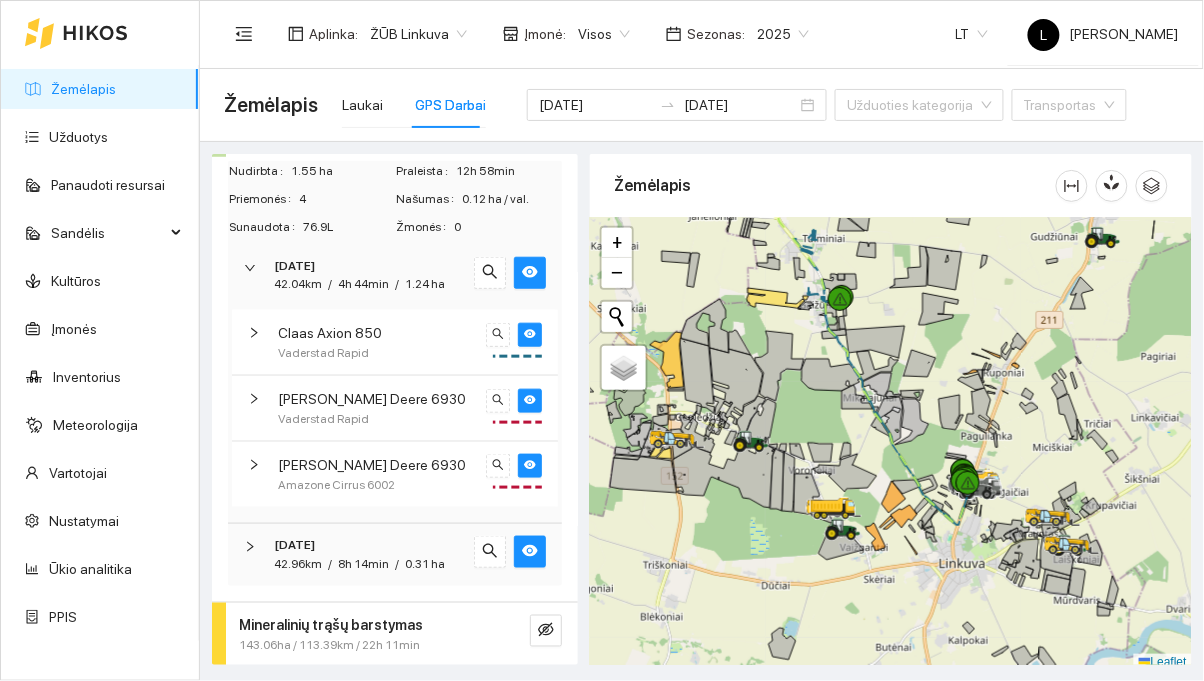 scroll, scrollTop: 391, scrollLeft: 0, axis: vertical 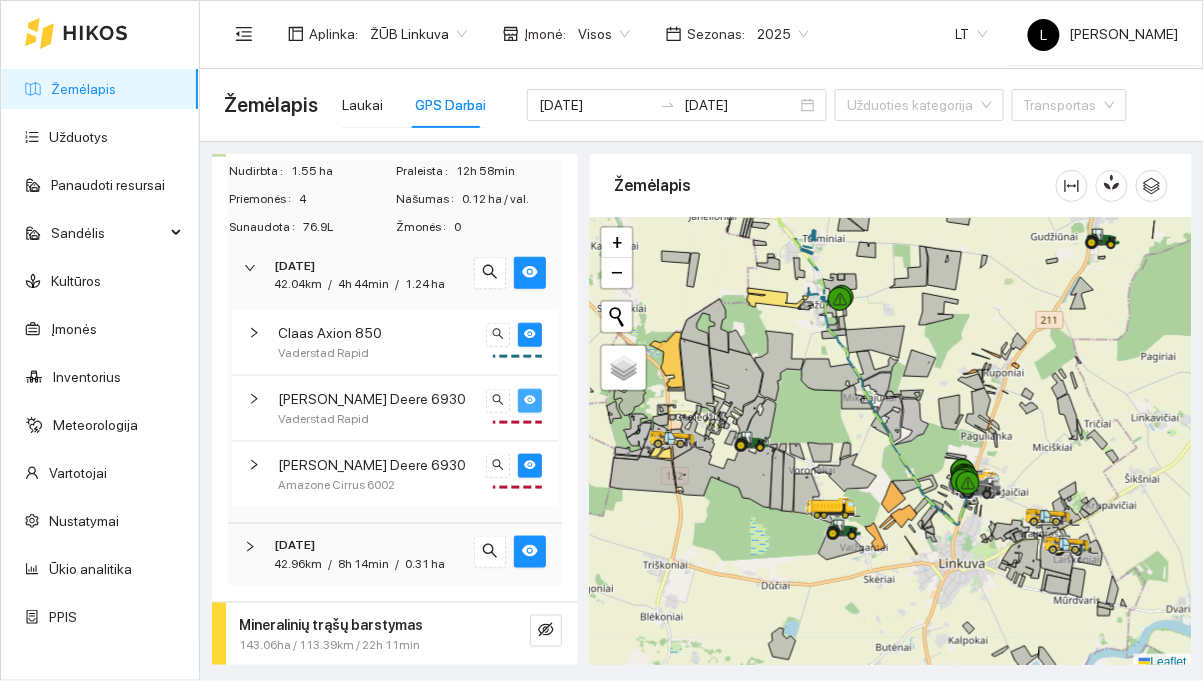 click 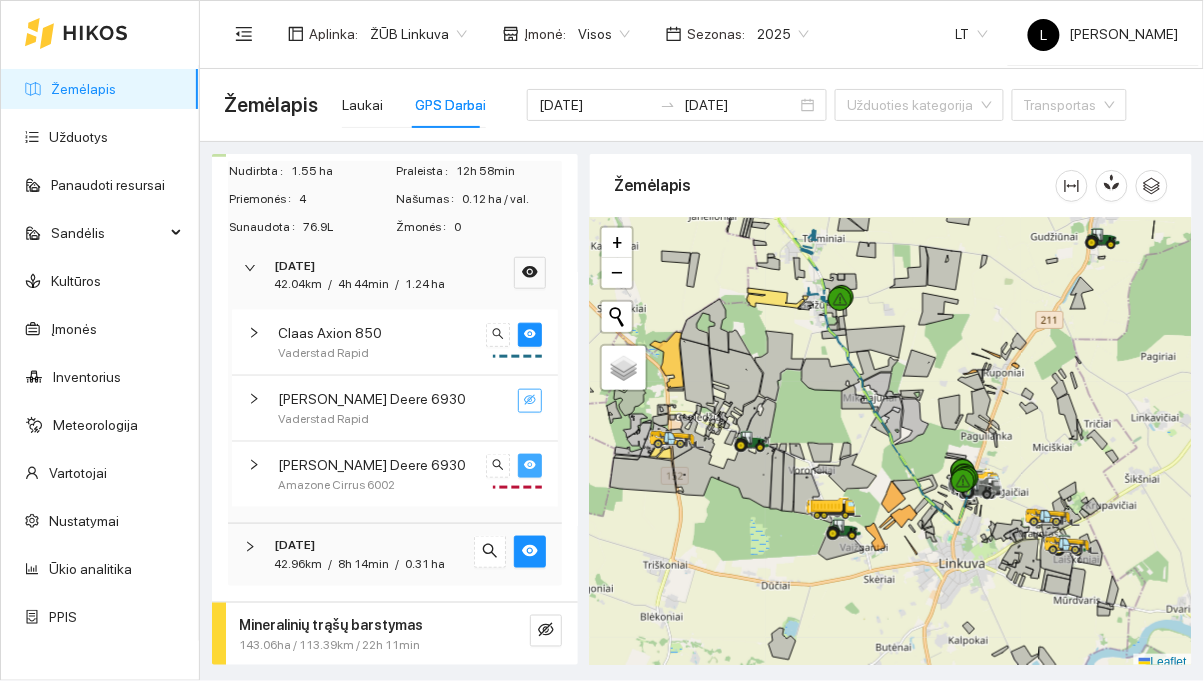click 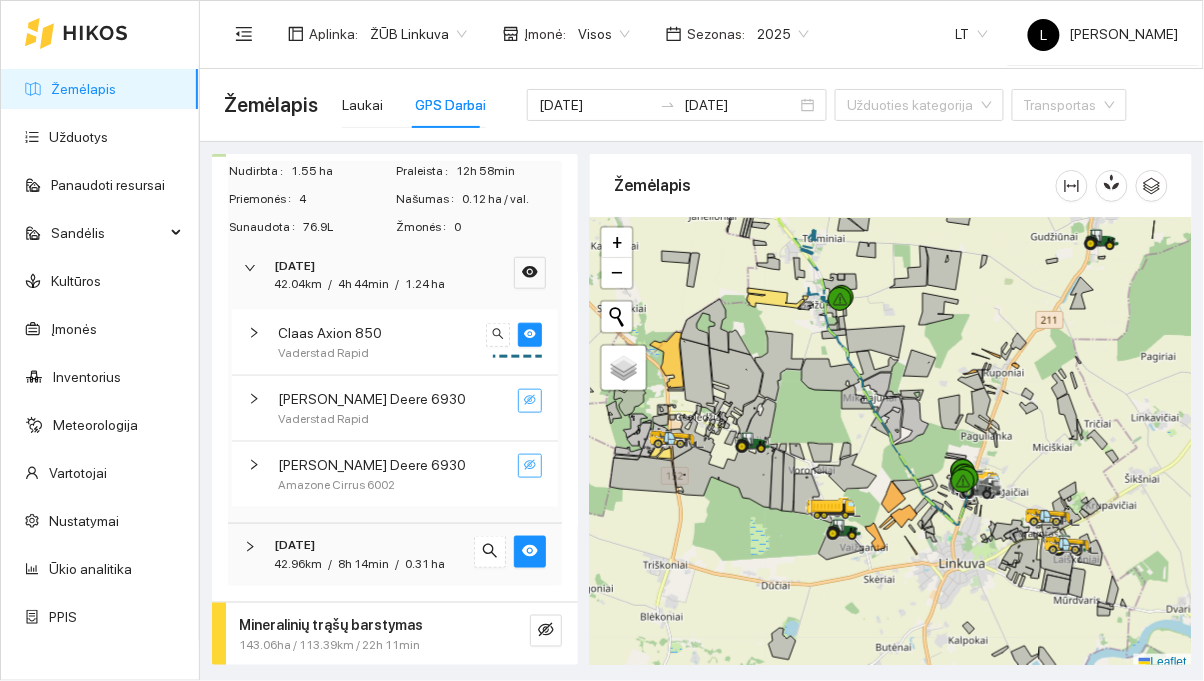 click on "/" at bounding box center (397, 564) 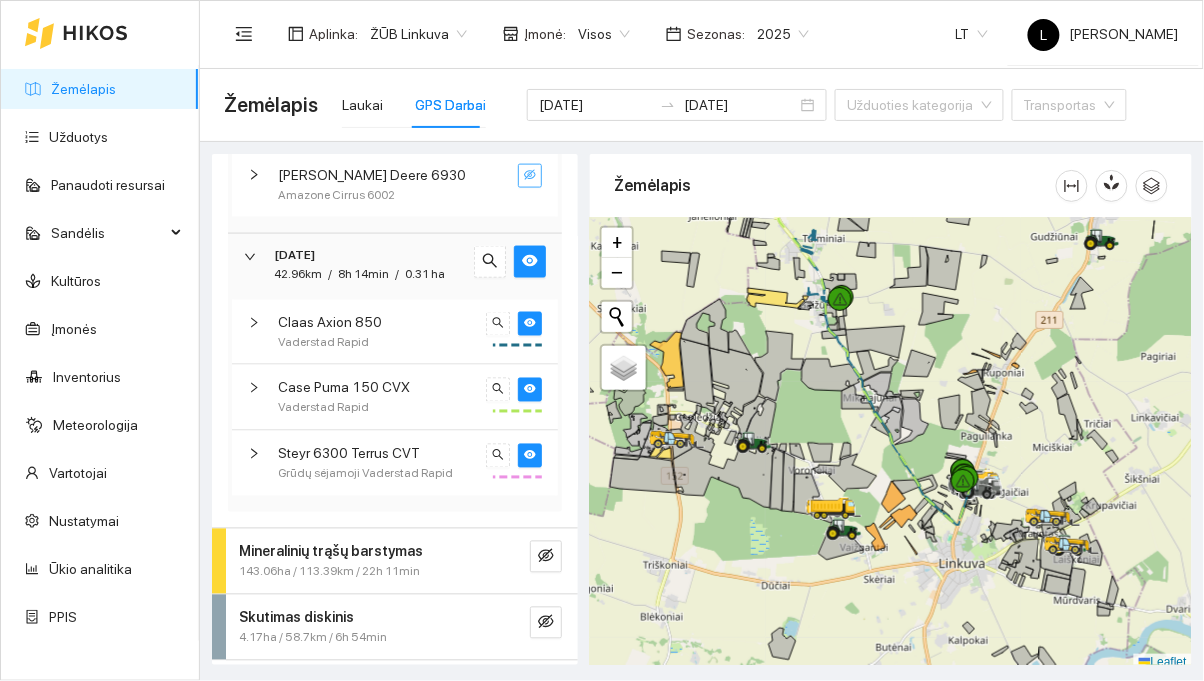 scroll, scrollTop: 683, scrollLeft: 0, axis: vertical 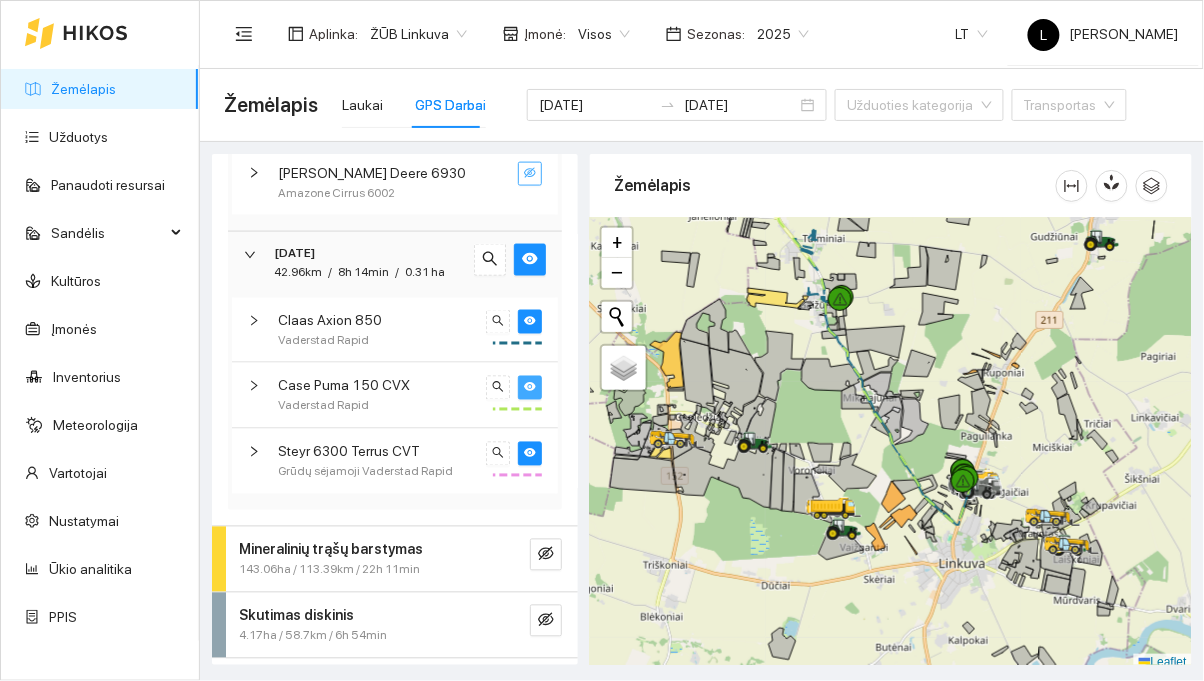 click at bounding box center (530, 388) 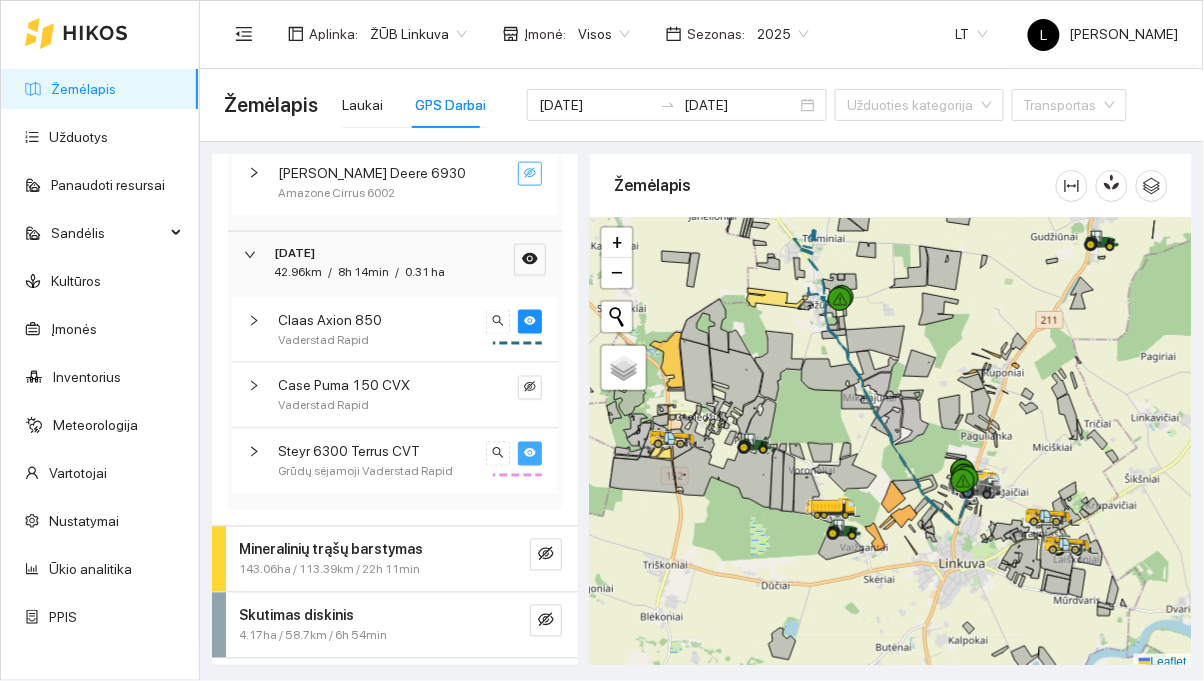 click at bounding box center (530, 454) 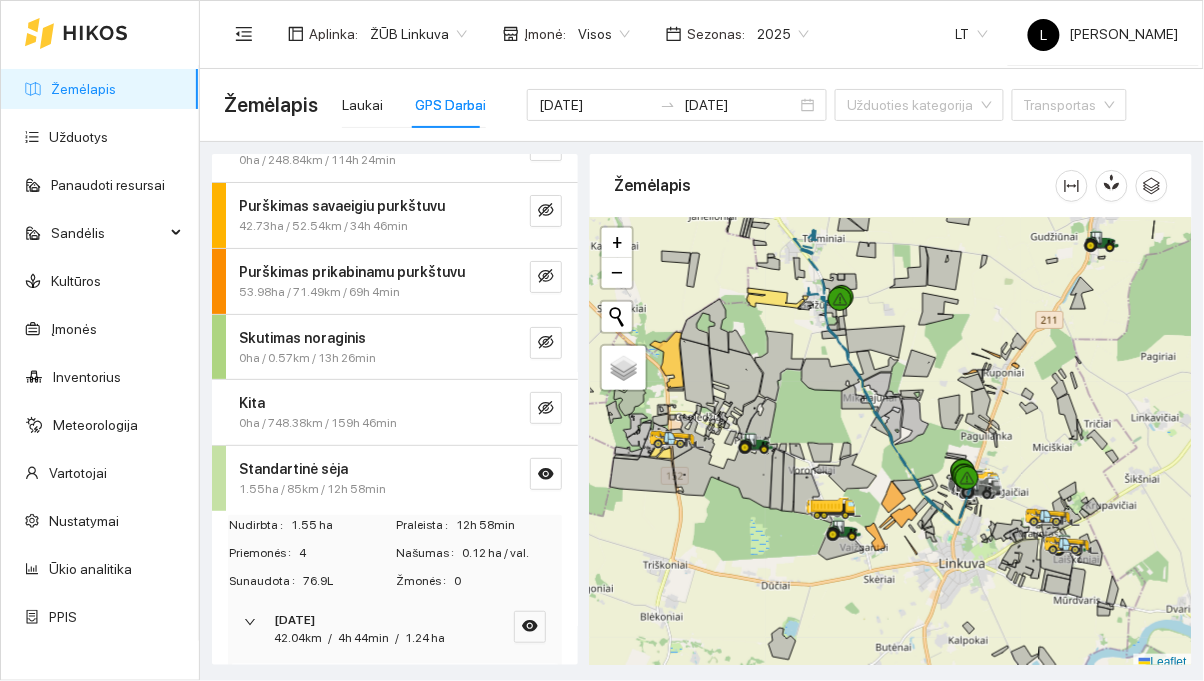scroll, scrollTop: 65, scrollLeft: 0, axis: vertical 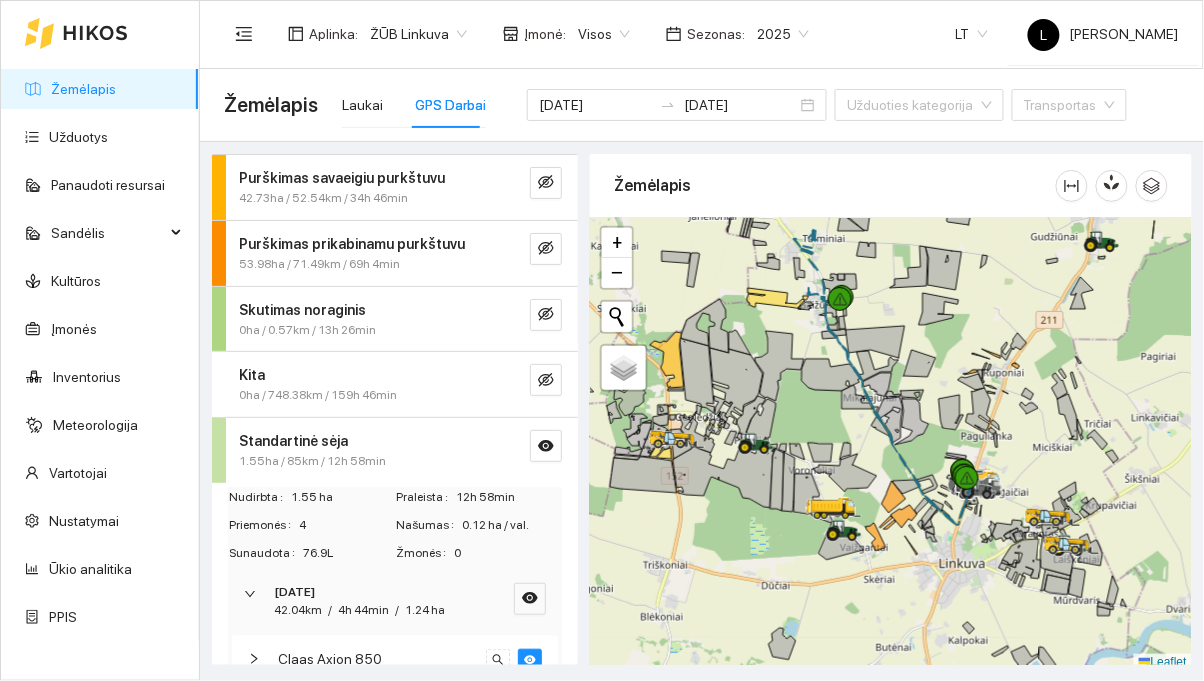click on "1.55ha / 85km / 12h 58min" at bounding box center (361, 461) 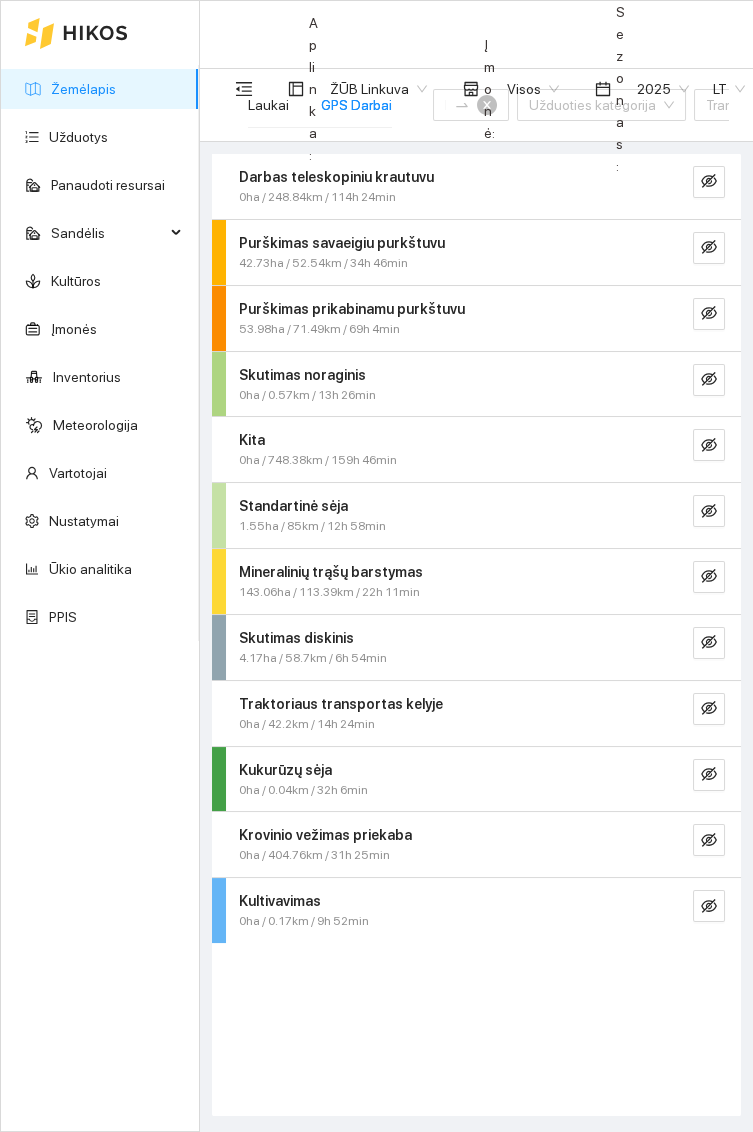 type on "[DATE]" 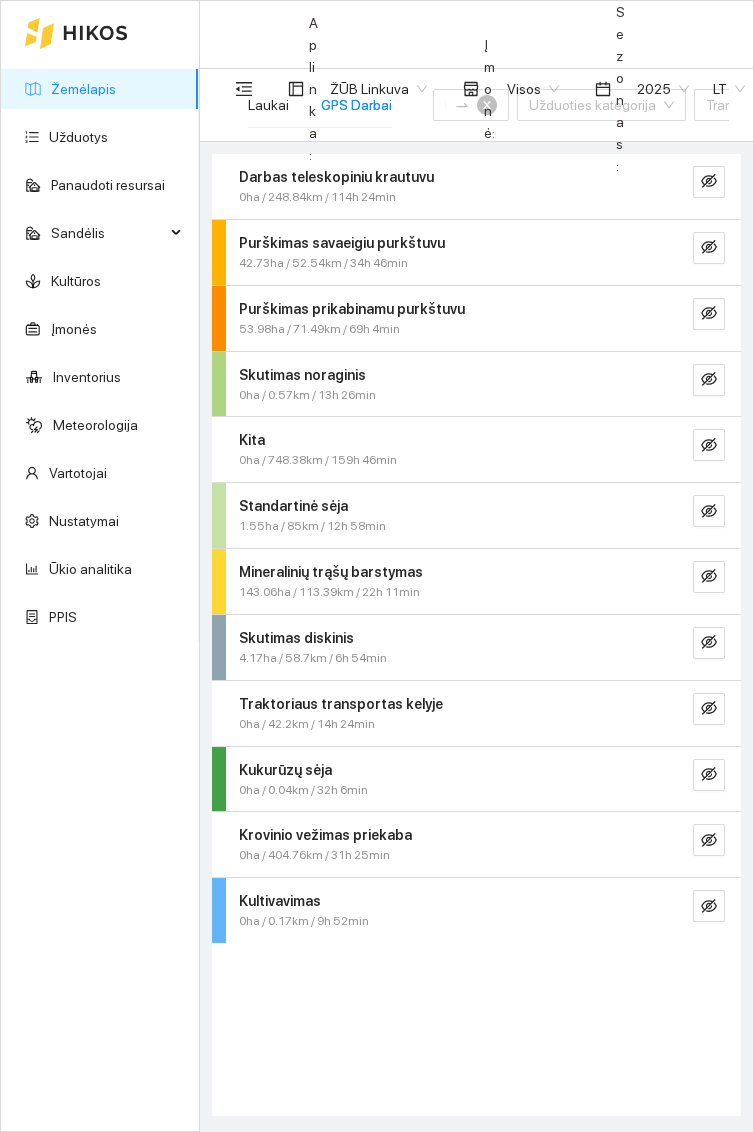 type on "[DATE]" 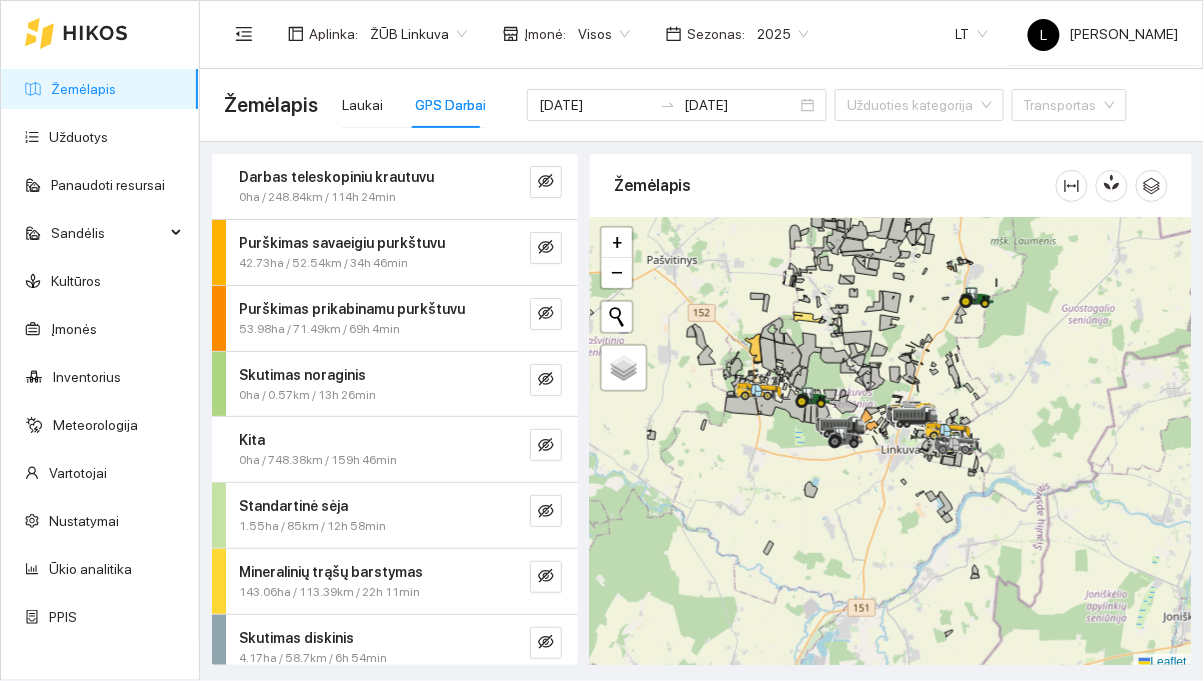 click on "[DATE] [DATE]" at bounding box center [677, 105] 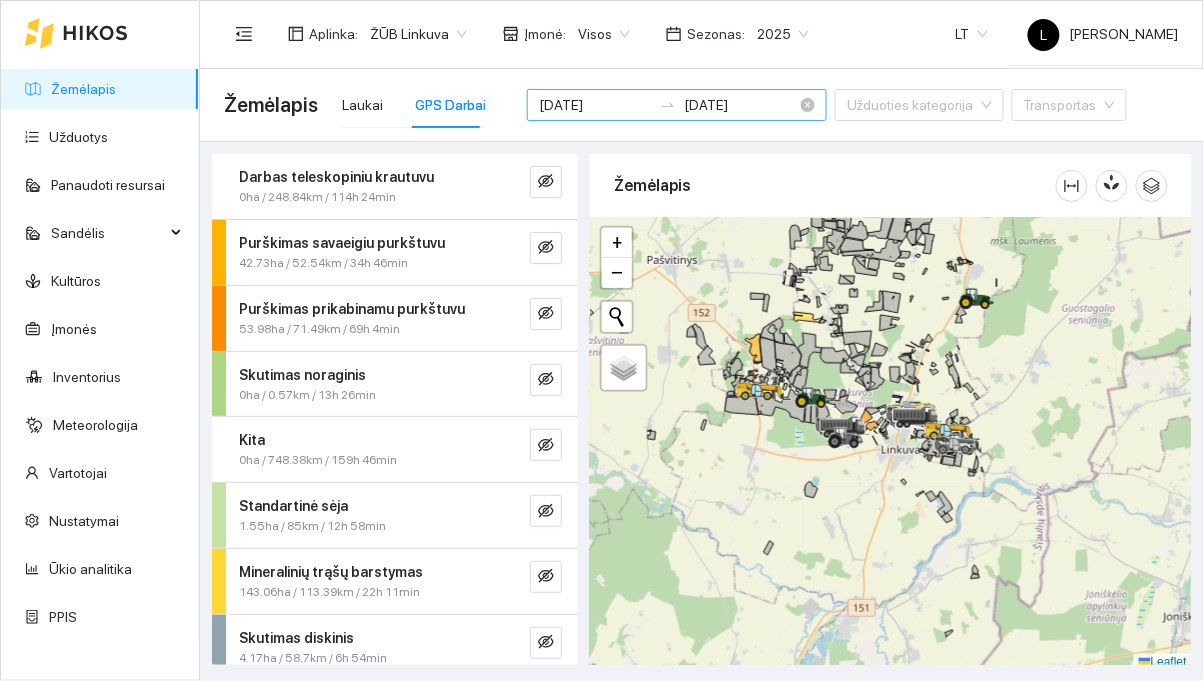 click on "[DATE]" at bounding box center (595, 105) 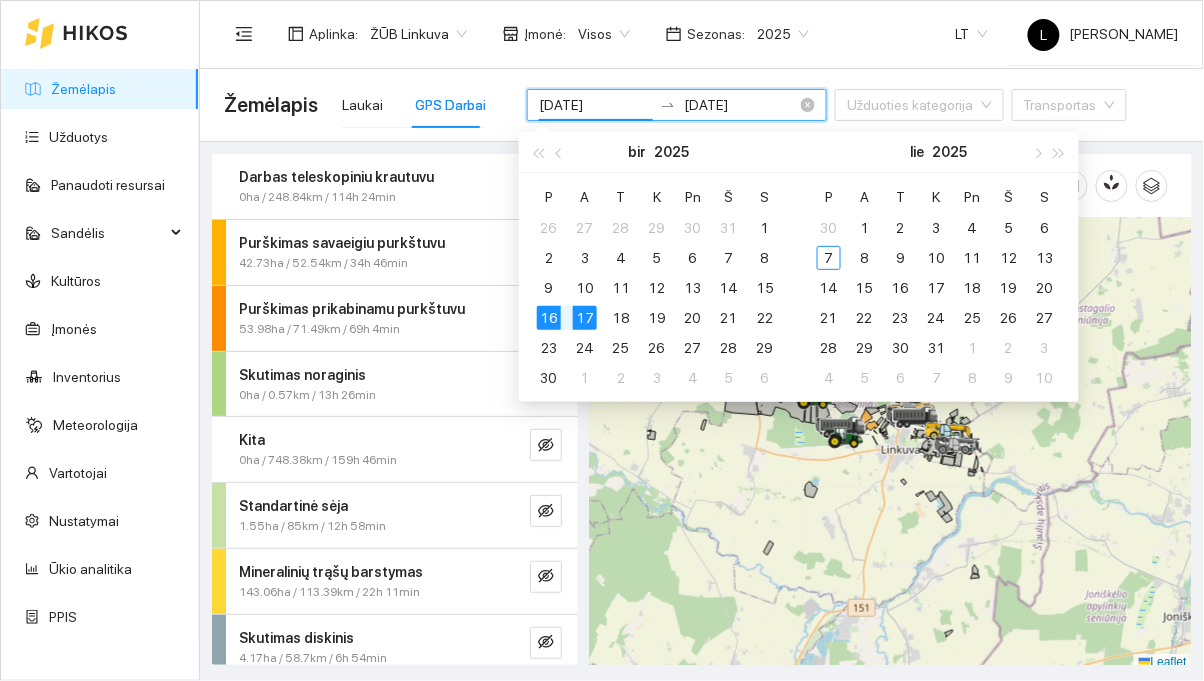 click on "27" at bounding box center (693, 348) 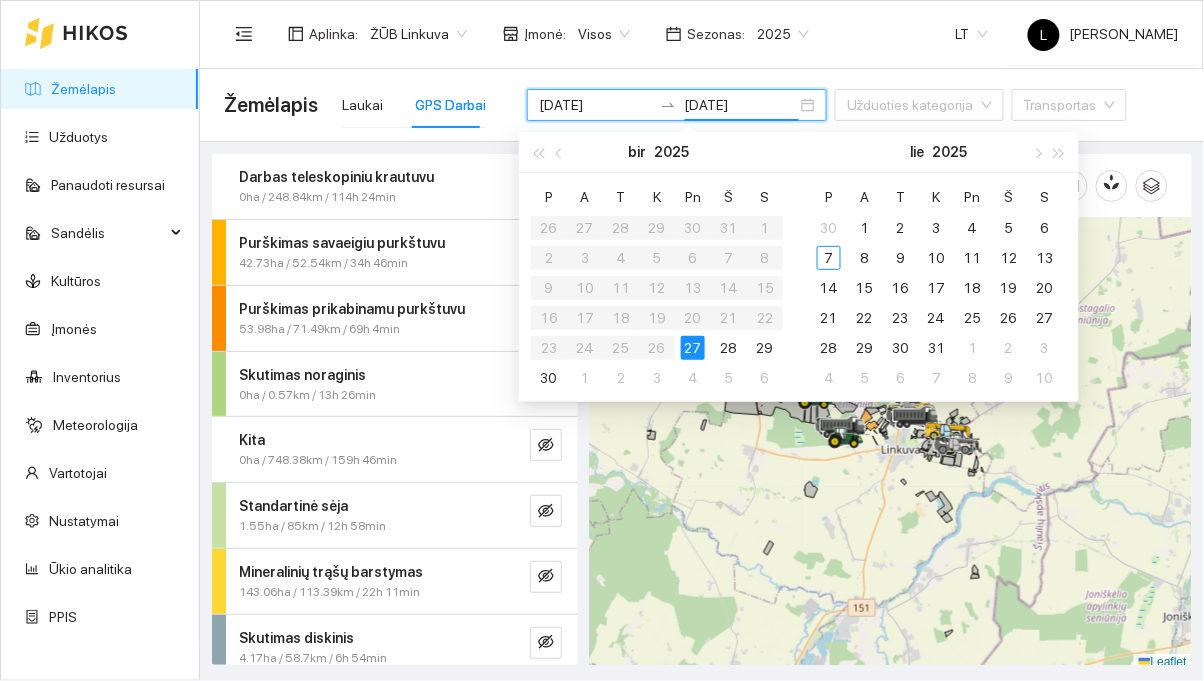 type on "[DATE]" 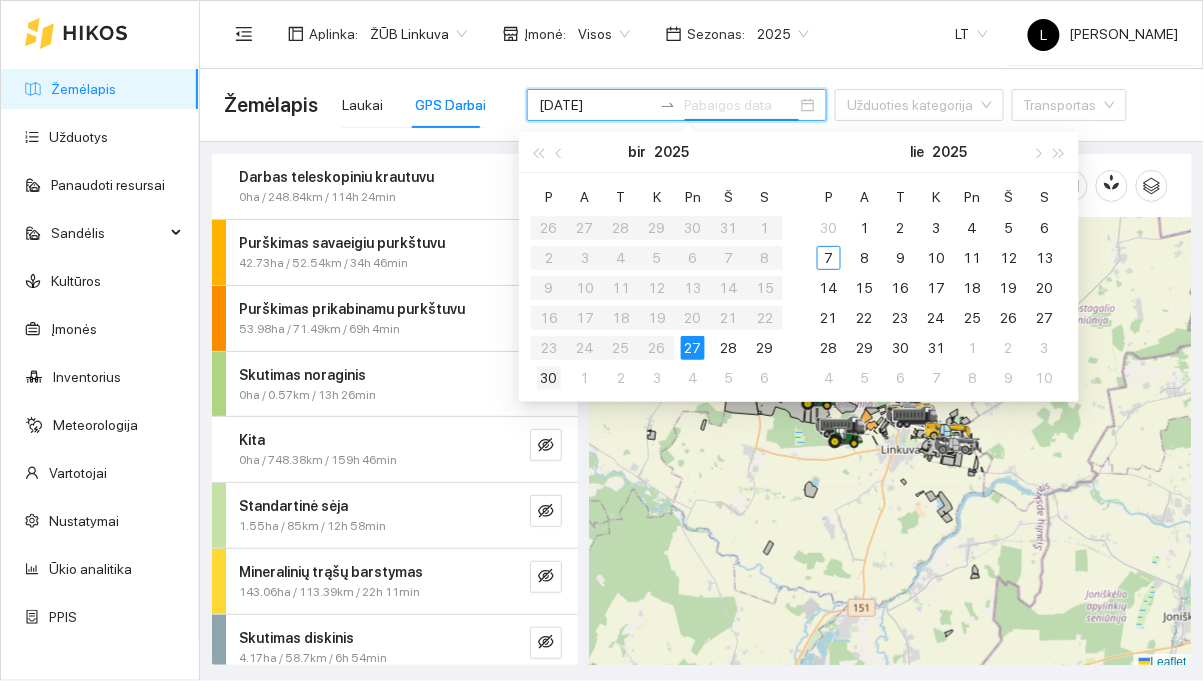 click on "30" at bounding box center (549, 378) 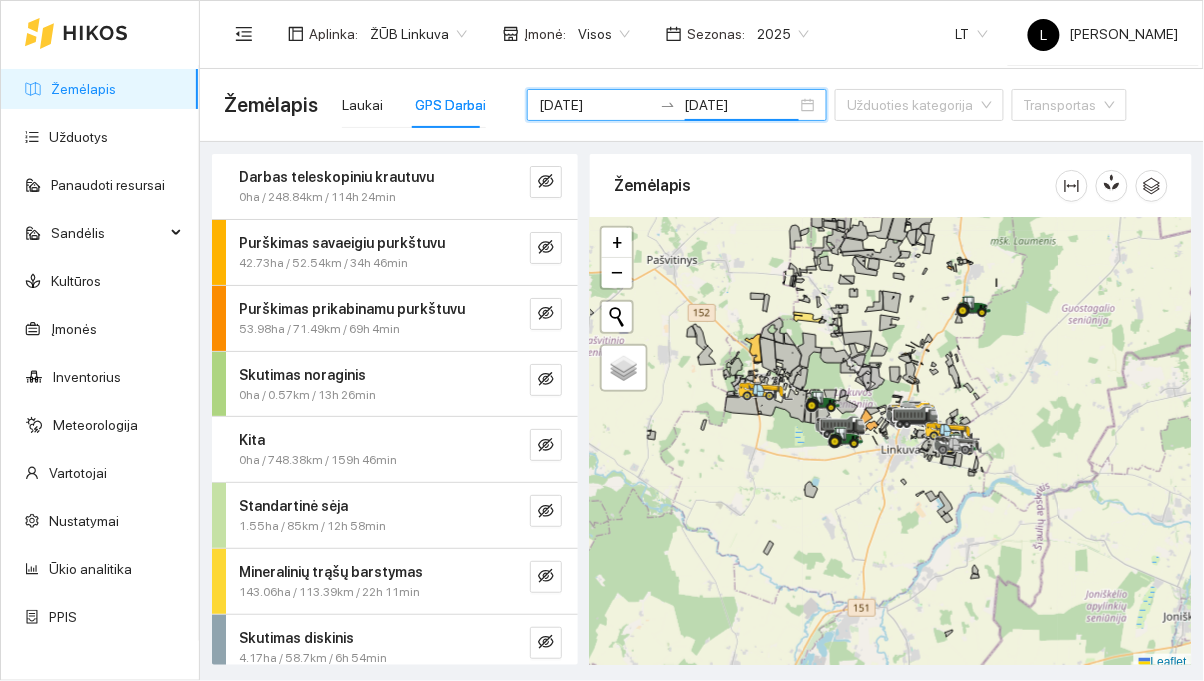 click on "Aplinka : ŽŪB Linkuva Įmonė : Visos Sezonas : 2025 LT [PERSON_NAME]" at bounding box center (701, 33) 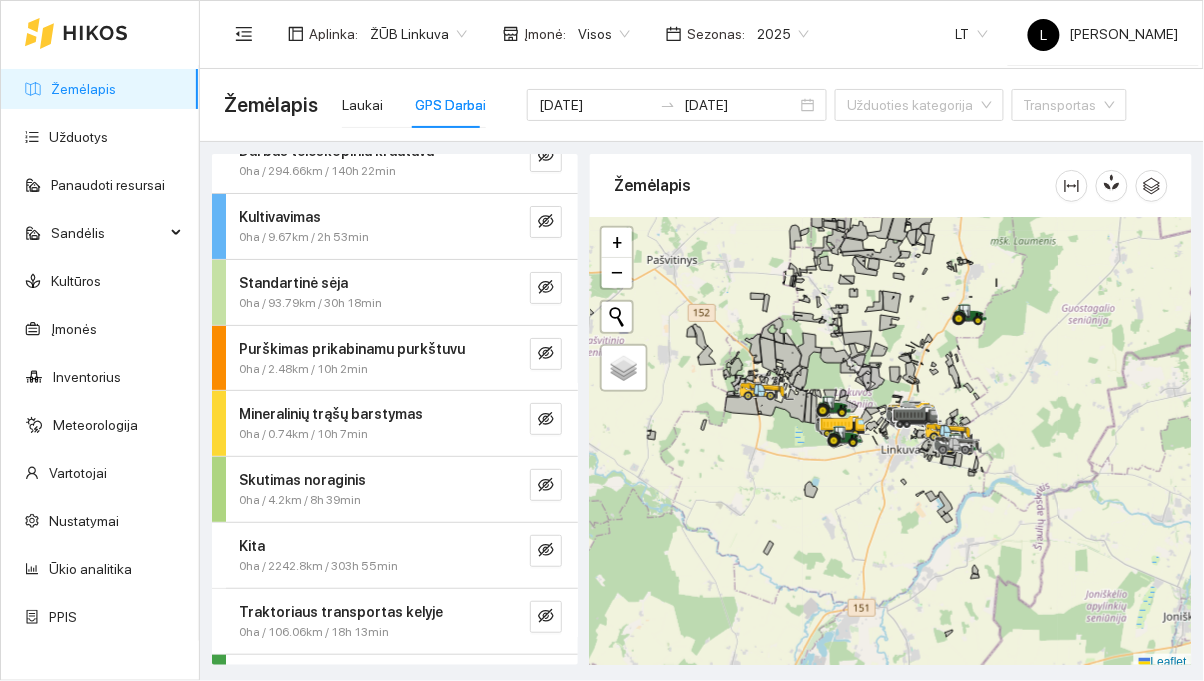 scroll, scrollTop: 0, scrollLeft: 0, axis: both 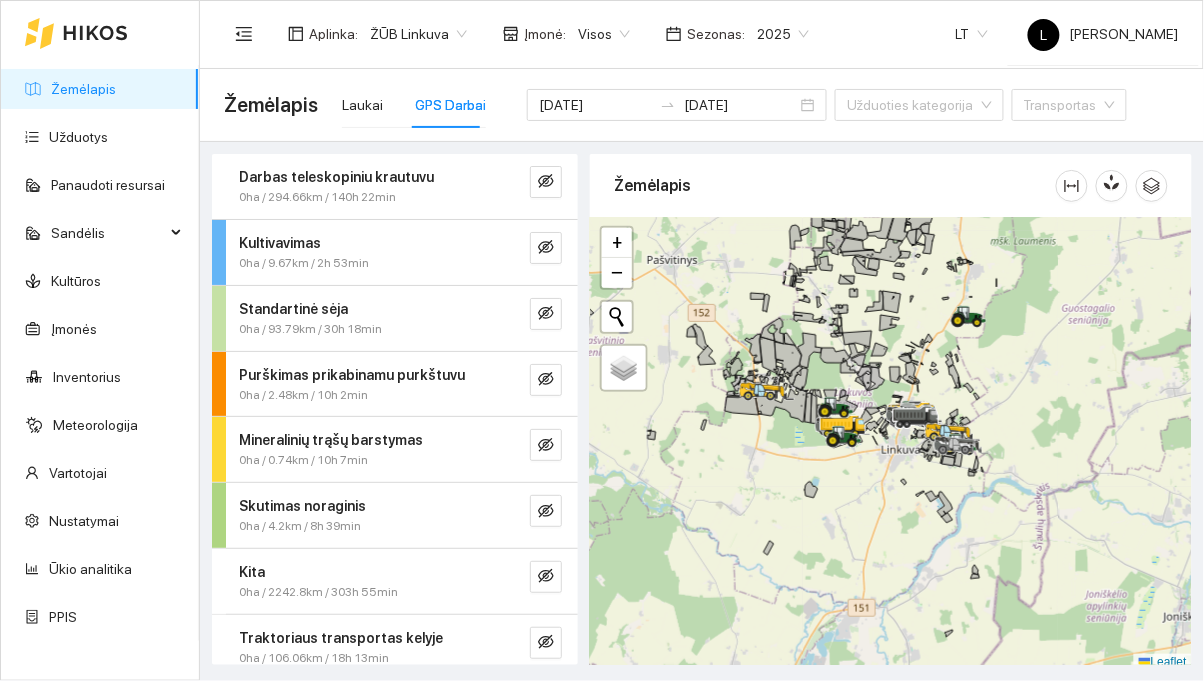 click on "0ha / 93.79km / 30h 18min" at bounding box center (361, 329) 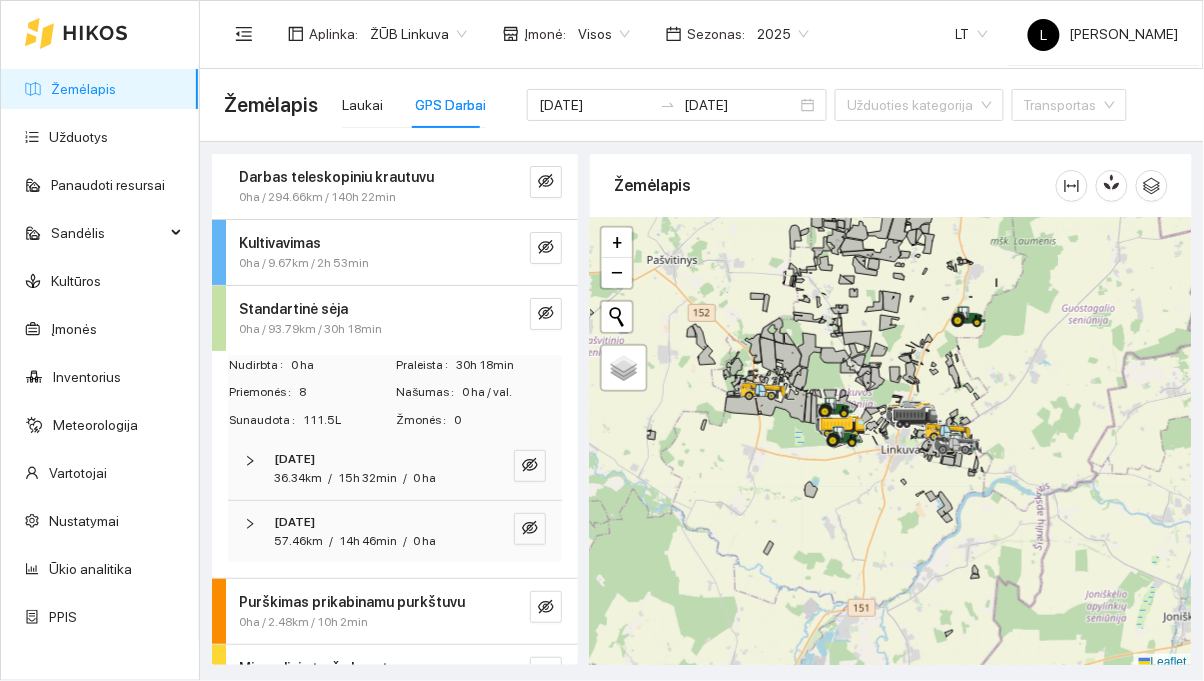 click on "[DATE]" at bounding box center (367, 459) 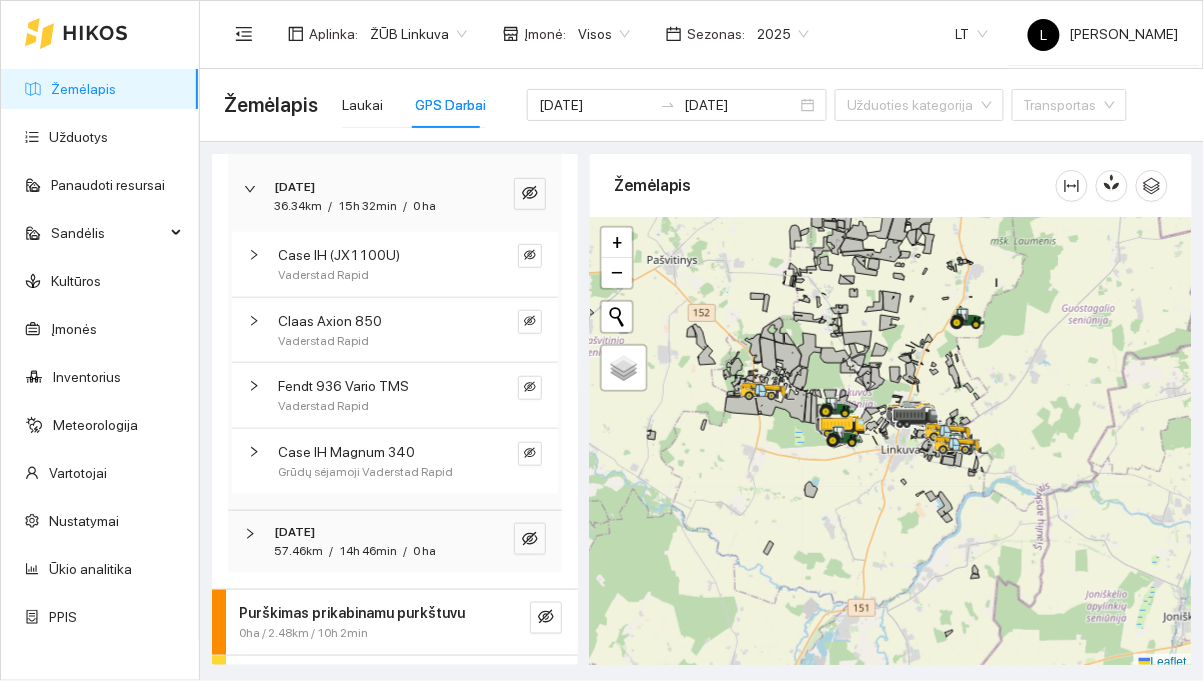 scroll, scrollTop: 272, scrollLeft: 0, axis: vertical 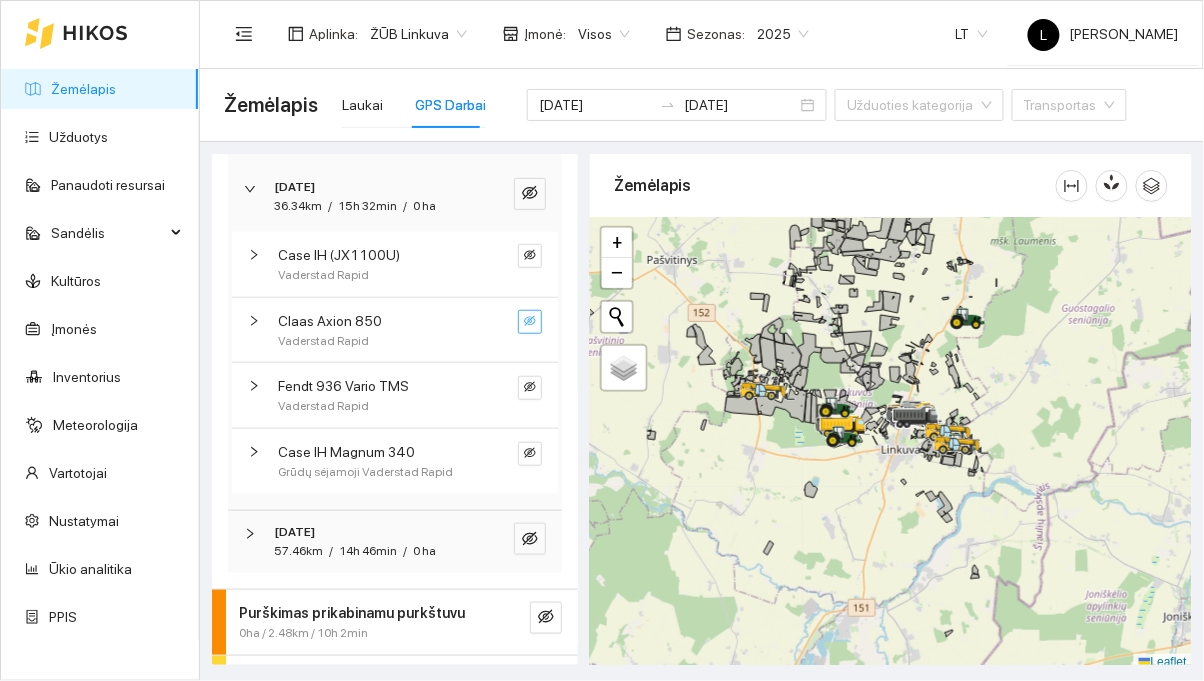 click at bounding box center [530, 322] 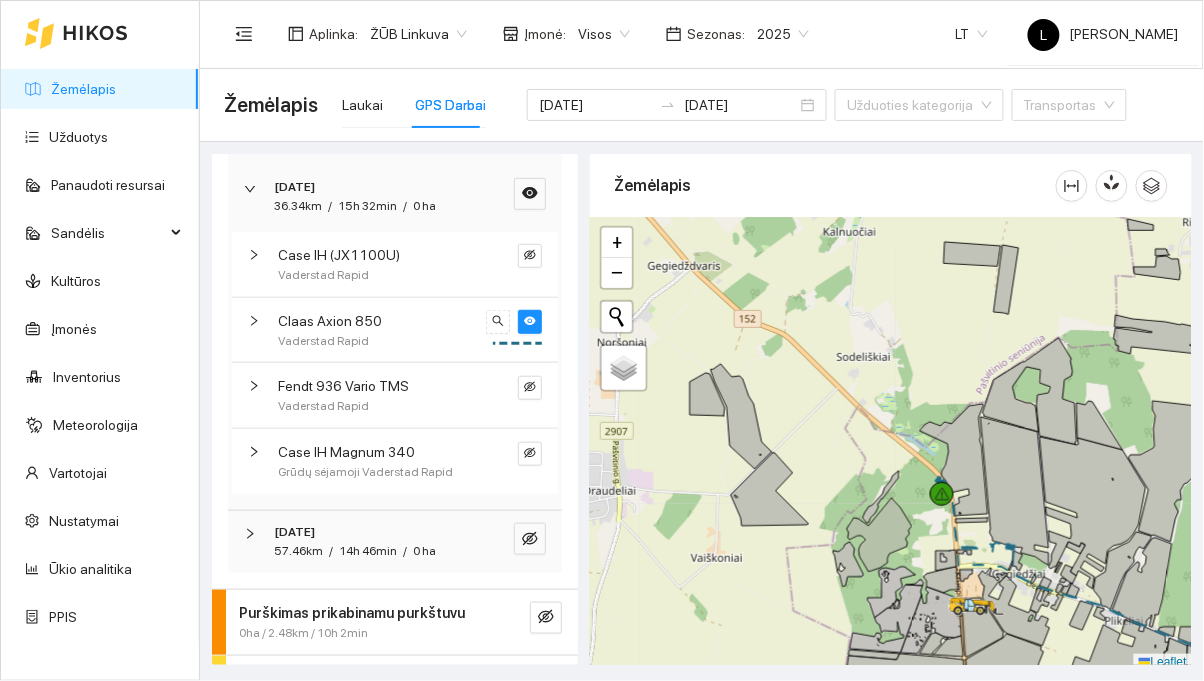 click on "57.46km / 14h 46min / 0 ha" at bounding box center (367, 551) 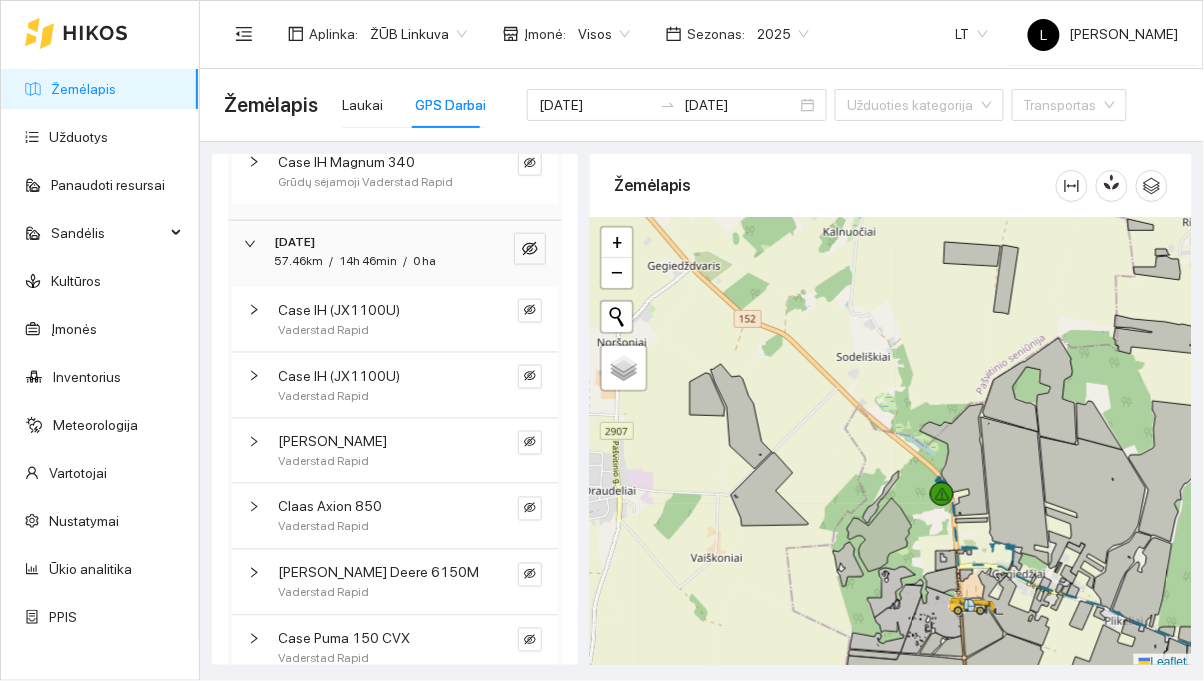 scroll, scrollTop: 584, scrollLeft: 0, axis: vertical 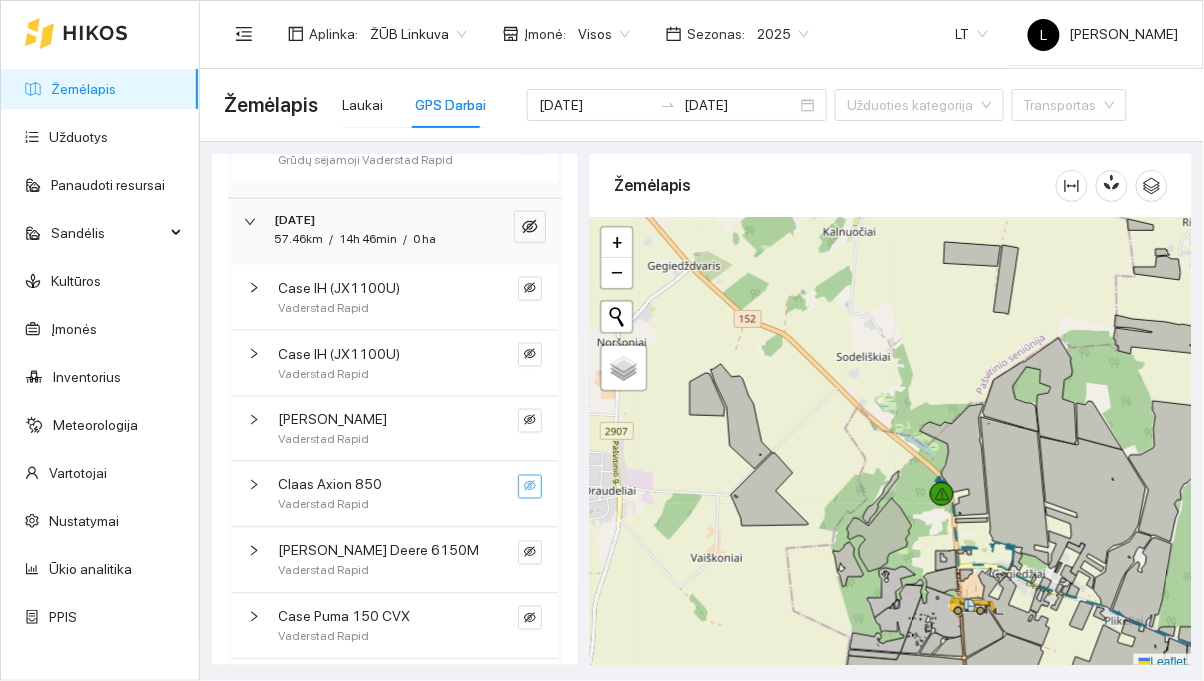 click 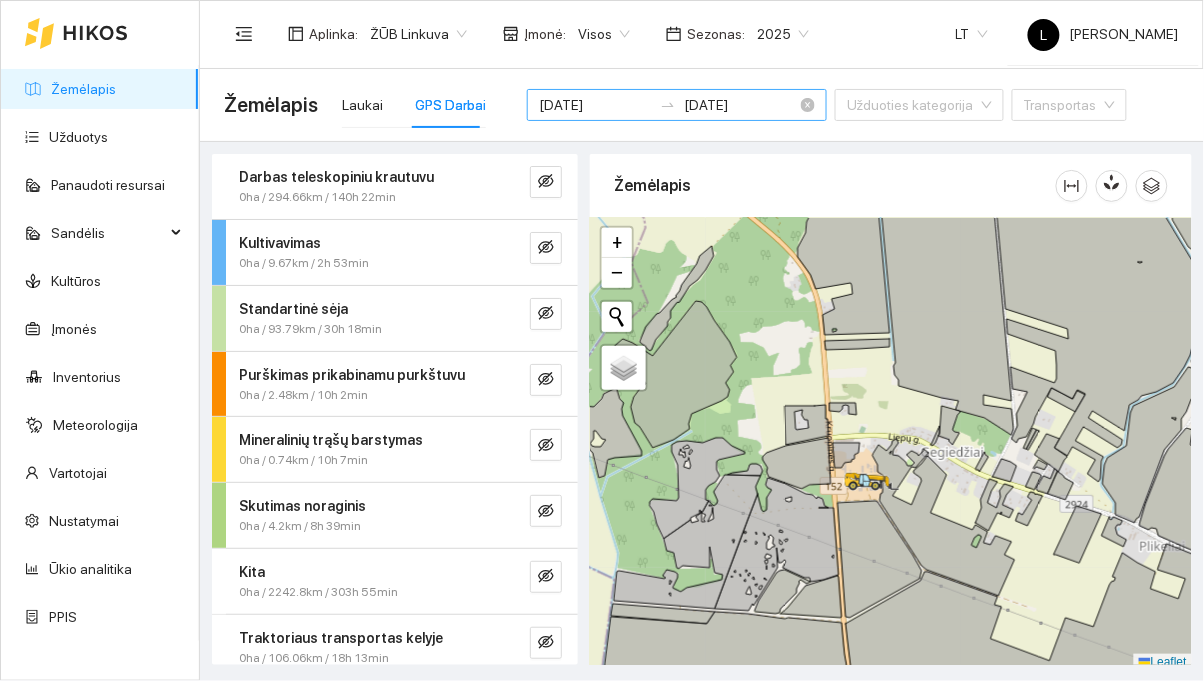 click on "[DATE]" at bounding box center [595, 105] 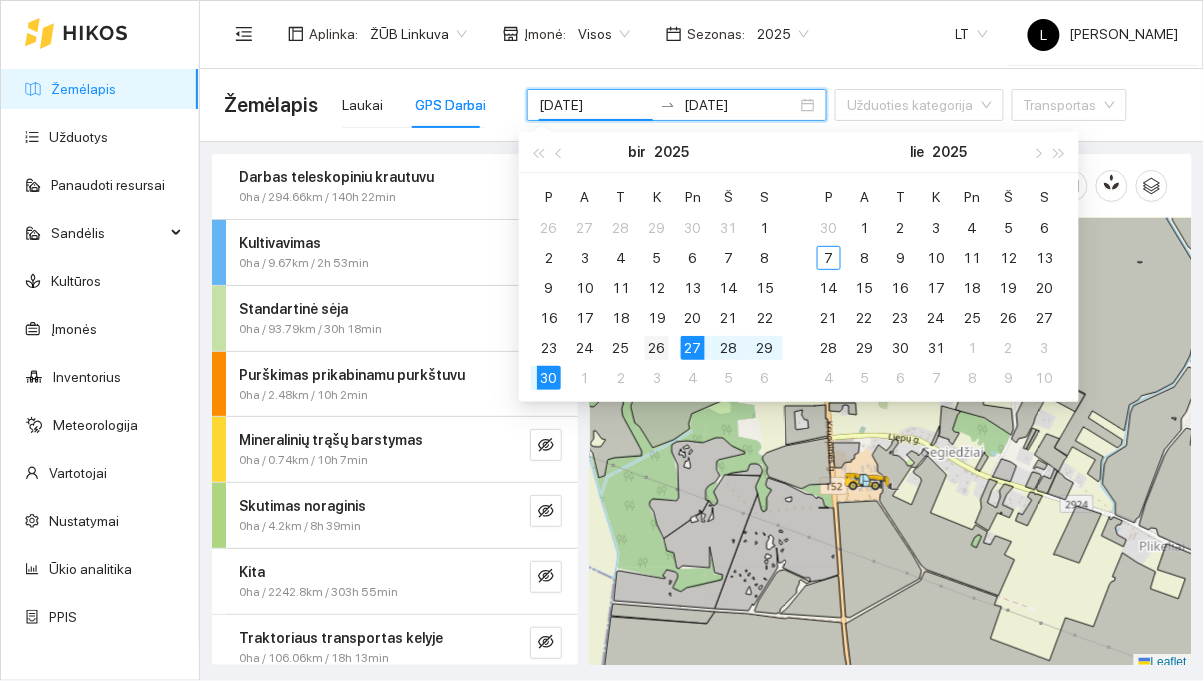 click on "26" at bounding box center [657, 348] 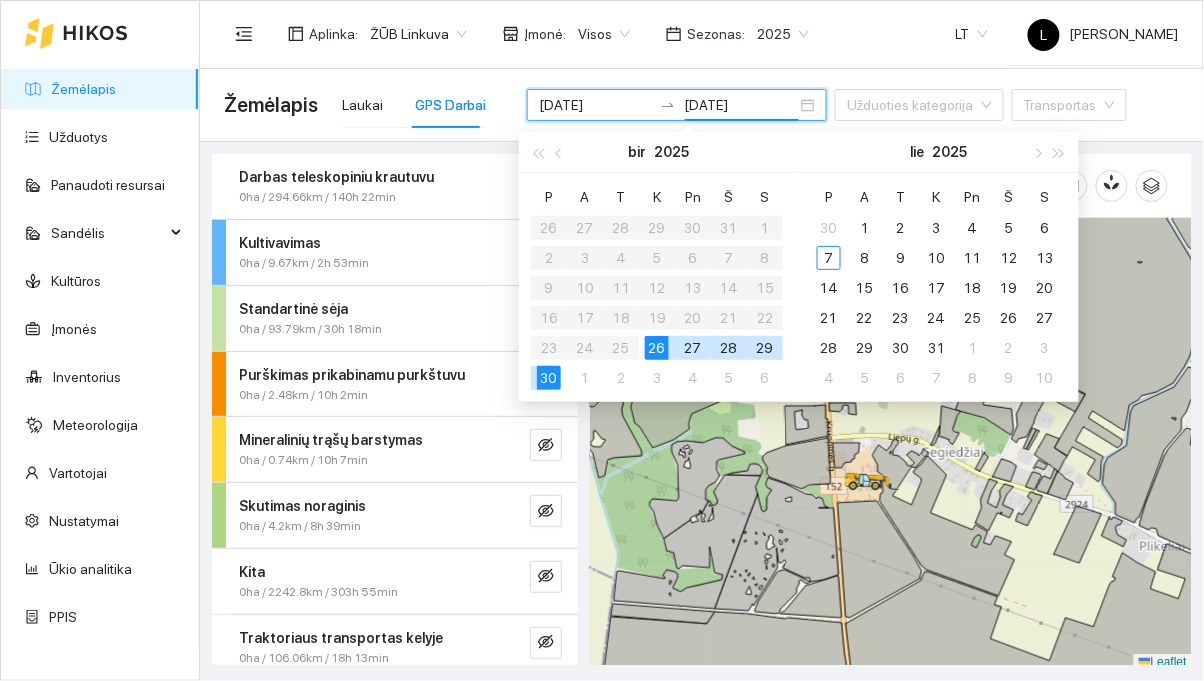 click on "26" at bounding box center [657, 348] 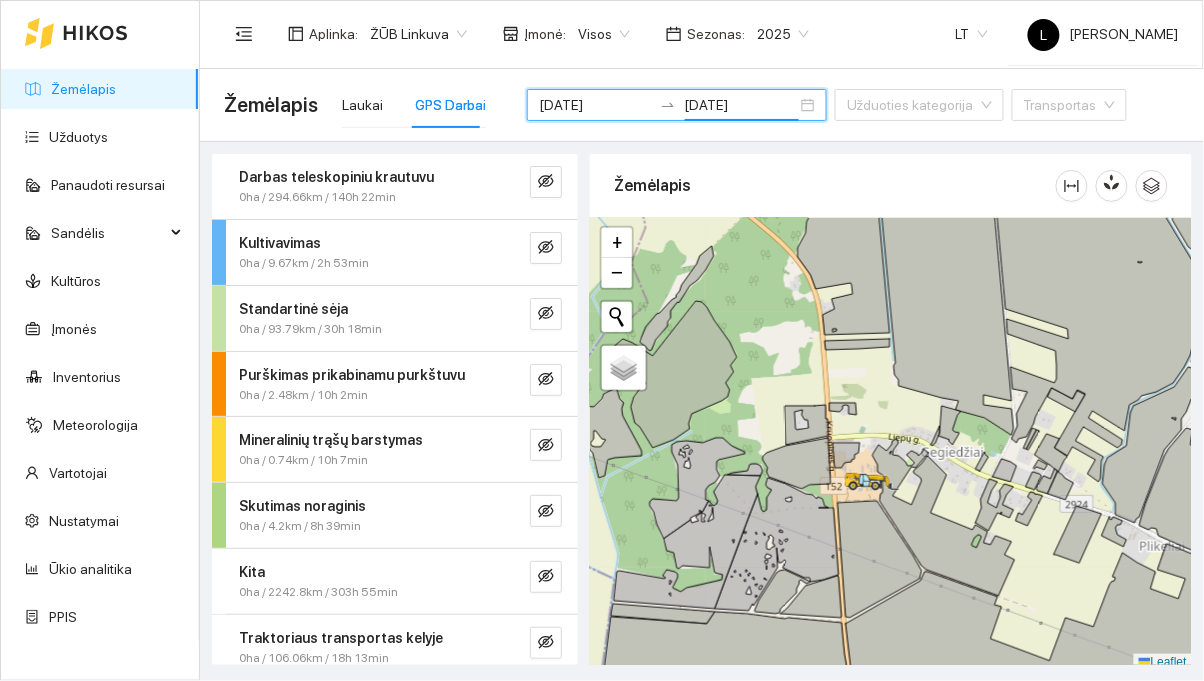 click on "Aplinka : ŽŪB Linkuva Įmonė : Visos Sezonas : 2025 LT [PERSON_NAME]" at bounding box center (701, 33) 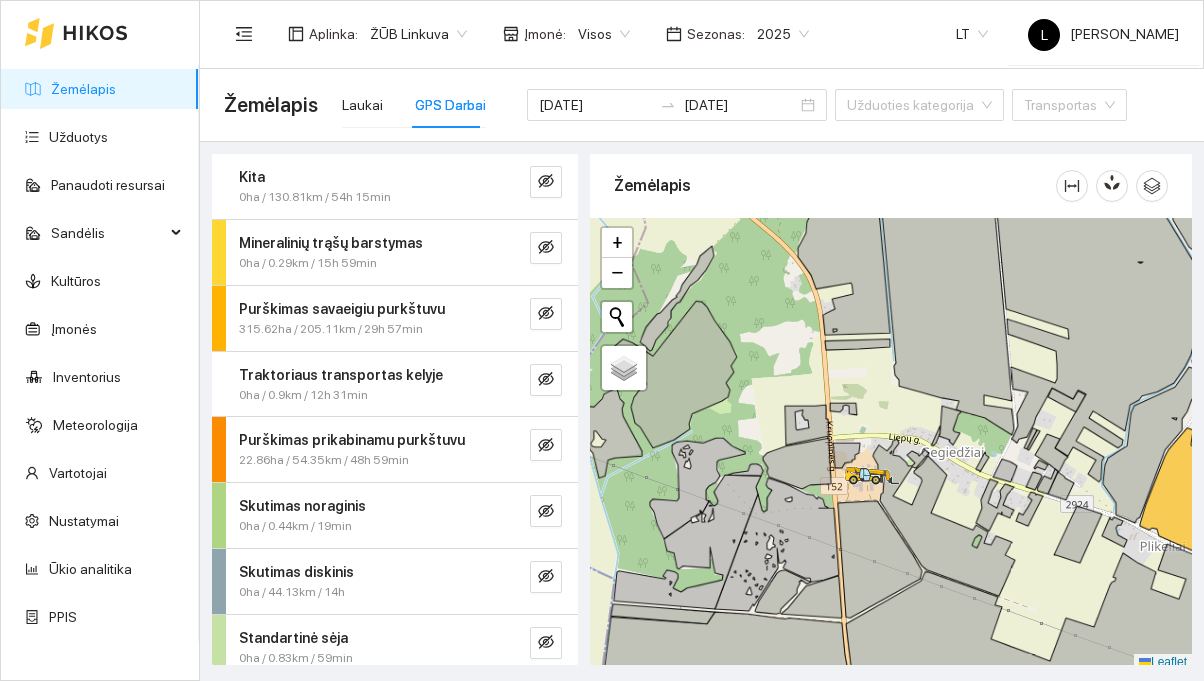 scroll, scrollTop: 0, scrollLeft: 0, axis: both 